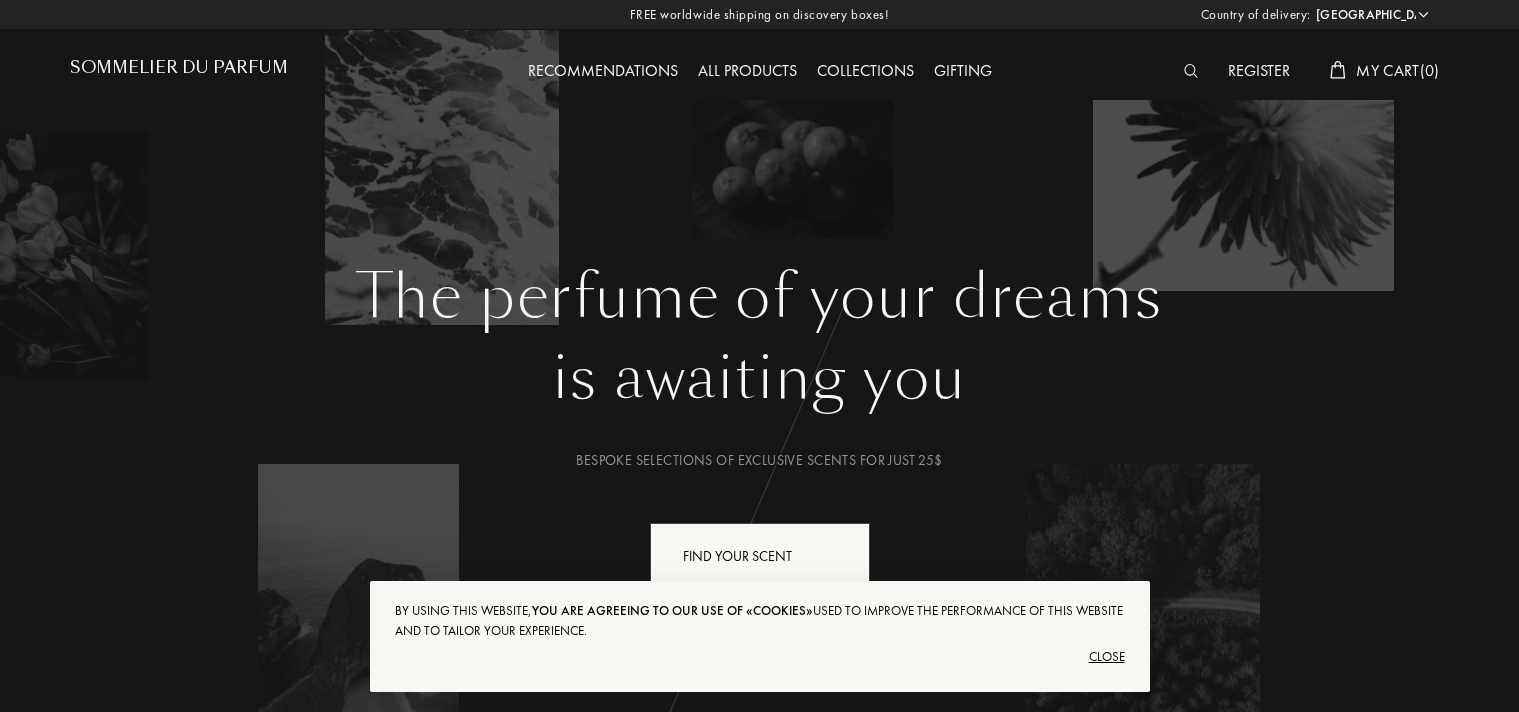 select on "US" 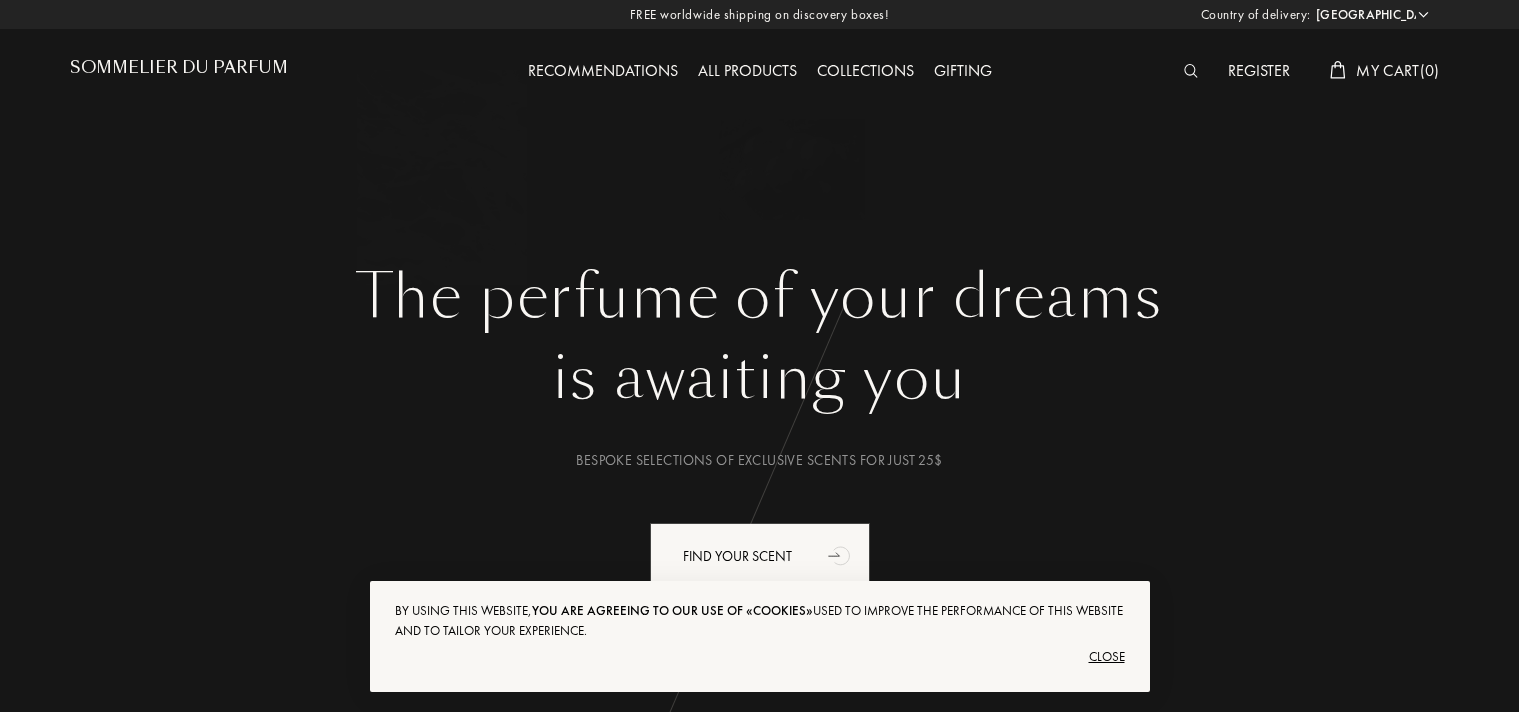 scroll, scrollTop: 0, scrollLeft: 0, axis: both 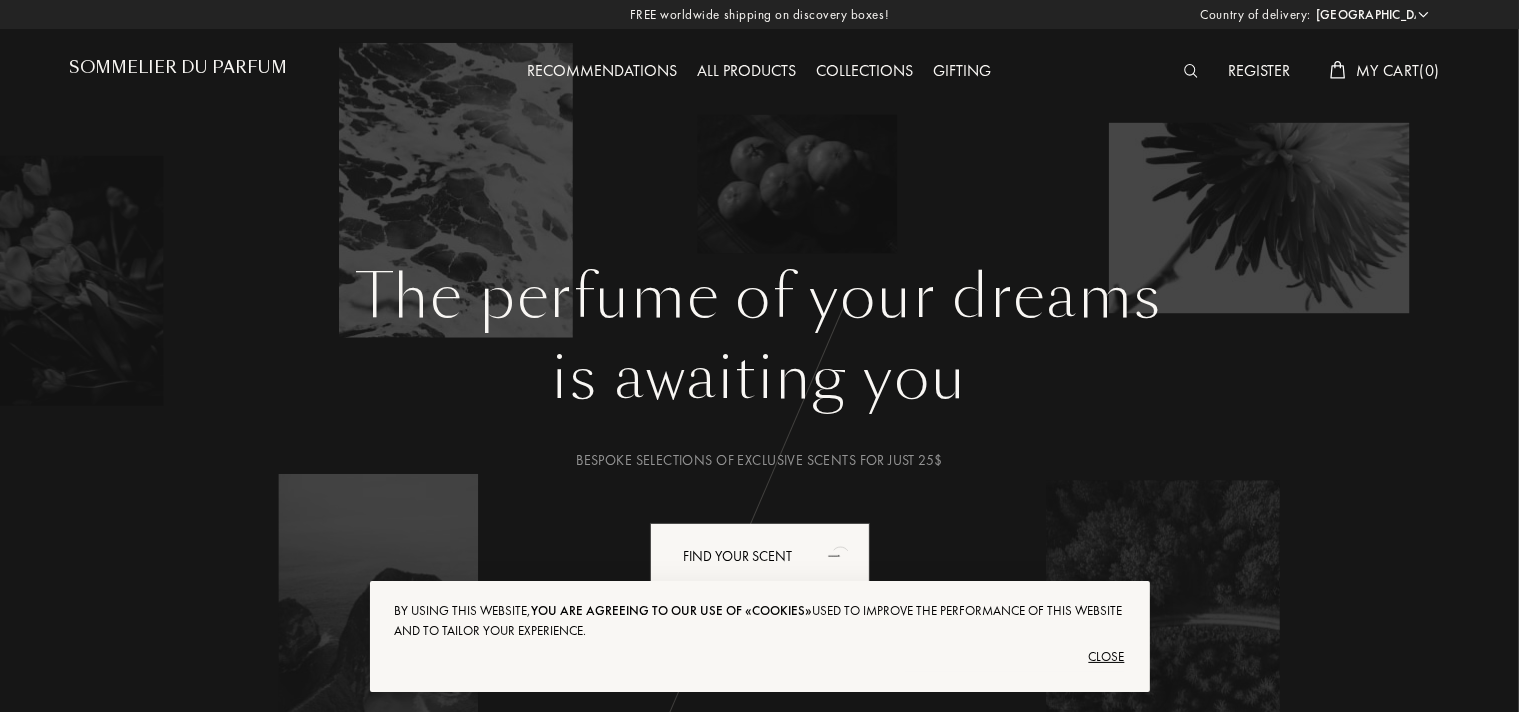 click on "Close" at bounding box center (760, 657) 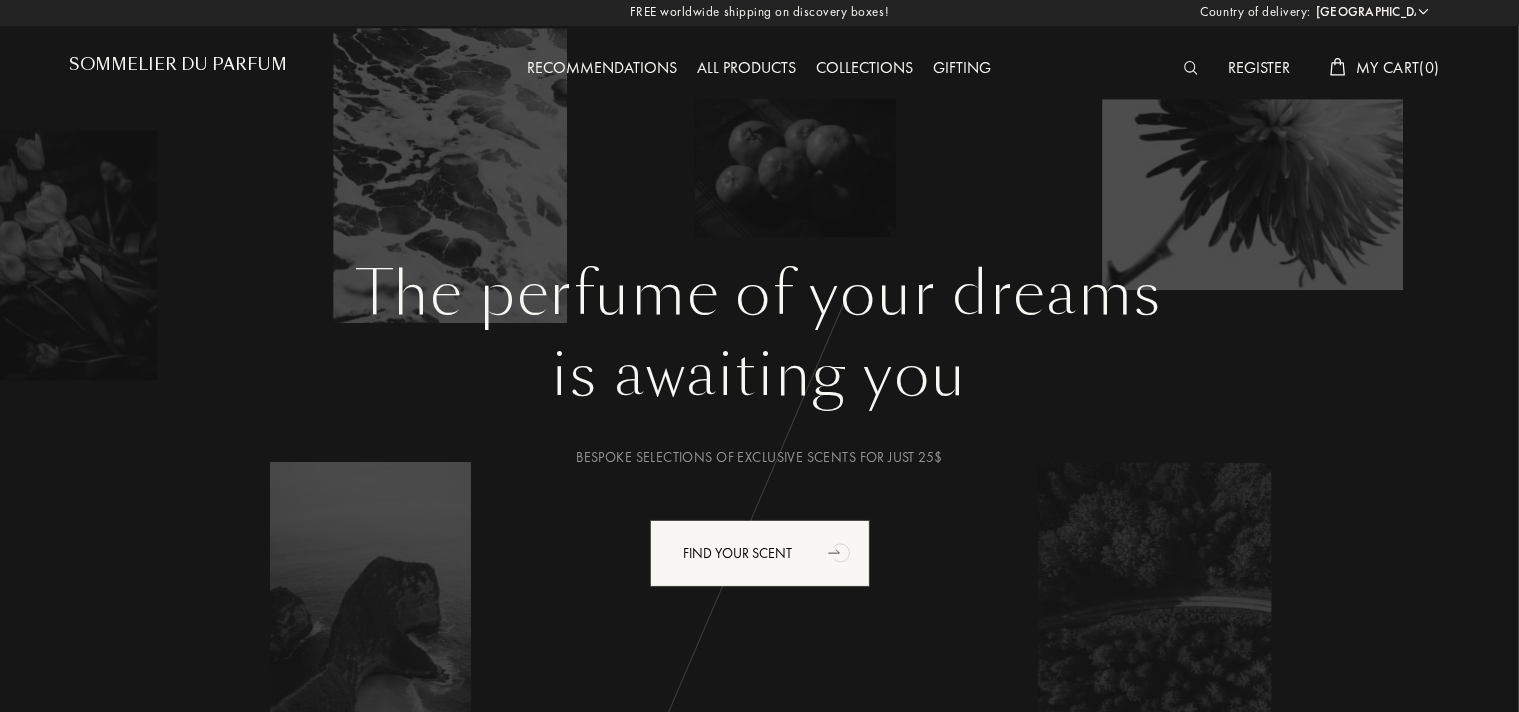 scroll, scrollTop: 0, scrollLeft: 0, axis: both 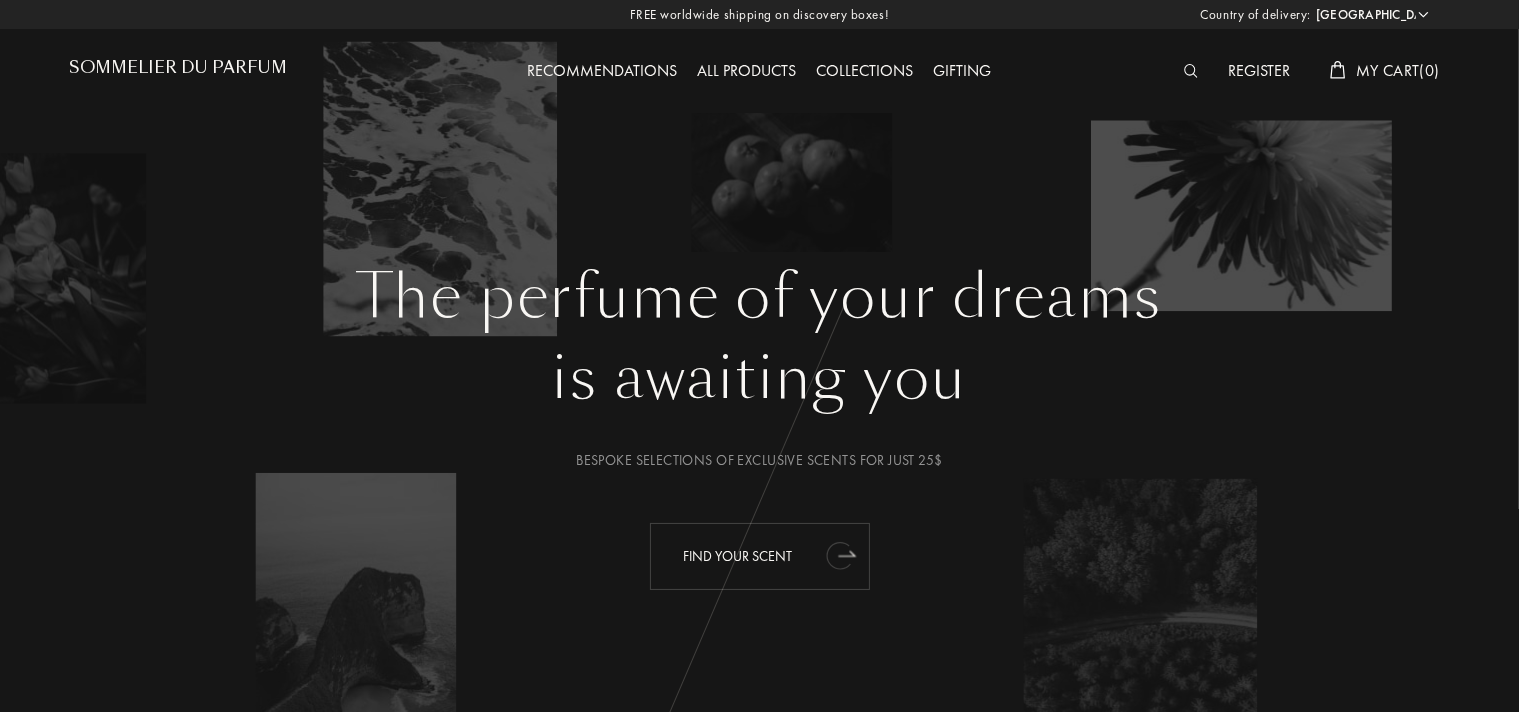 click on "Find your scent" at bounding box center (760, 556) 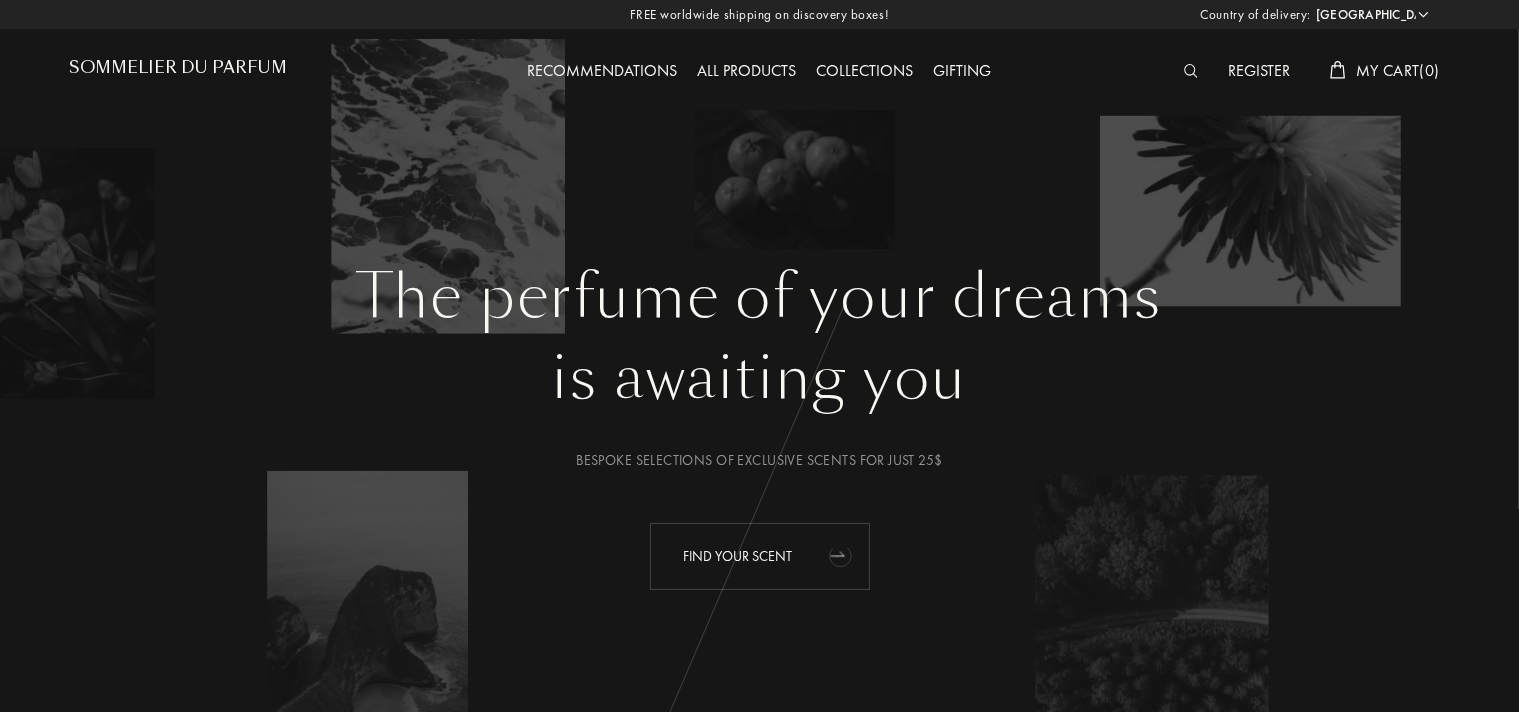 click on "Find your scent" at bounding box center (760, 556) 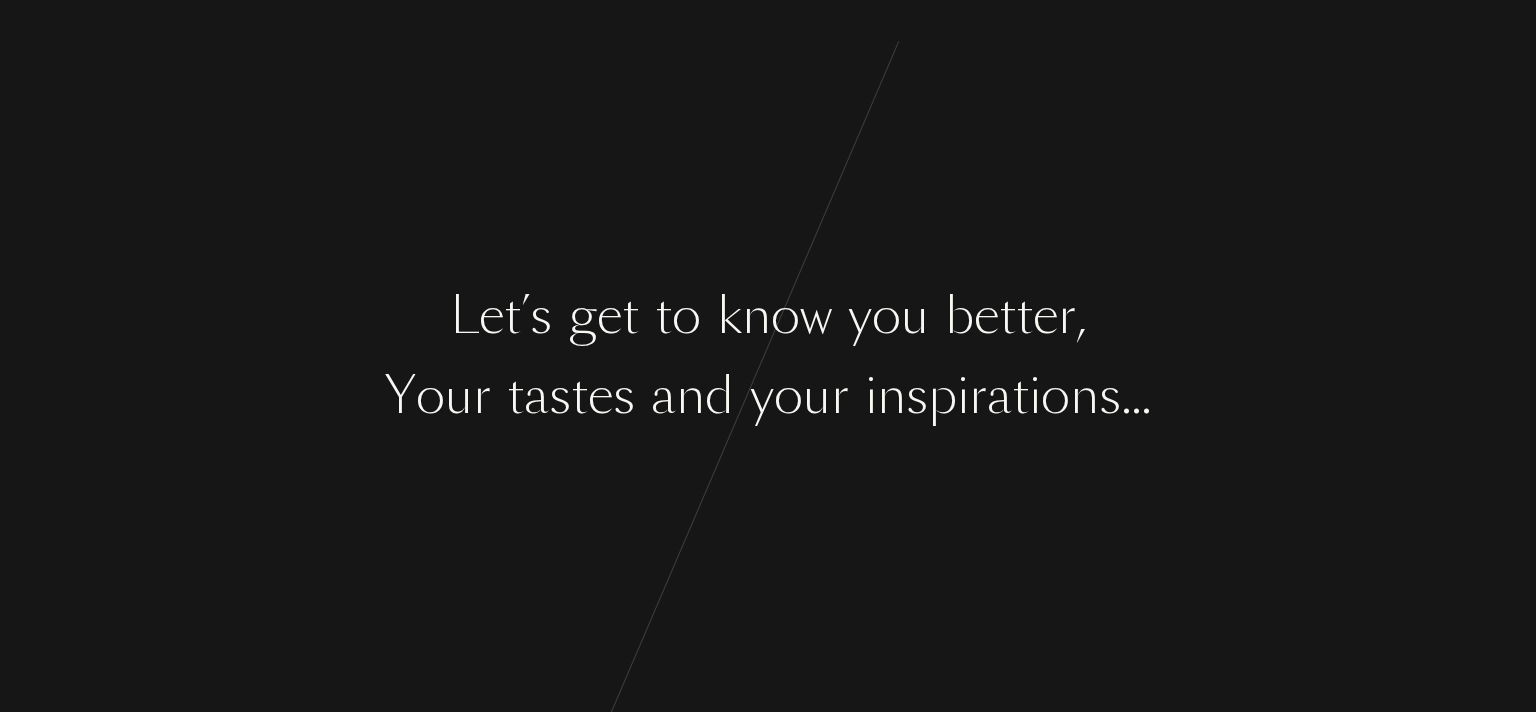 scroll, scrollTop: 0, scrollLeft: 0, axis: both 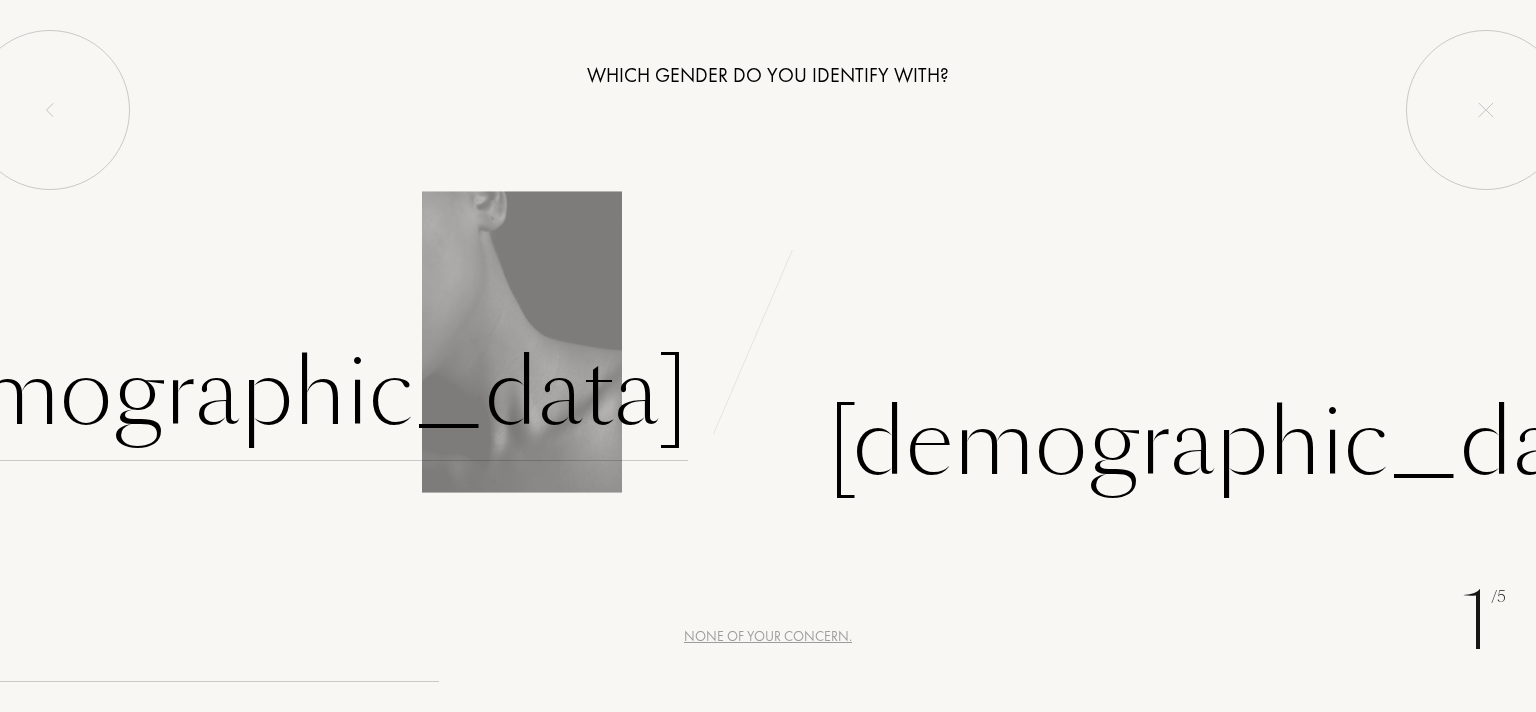 click on "[DEMOGRAPHIC_DATA]" at bounding box center [270, 393] 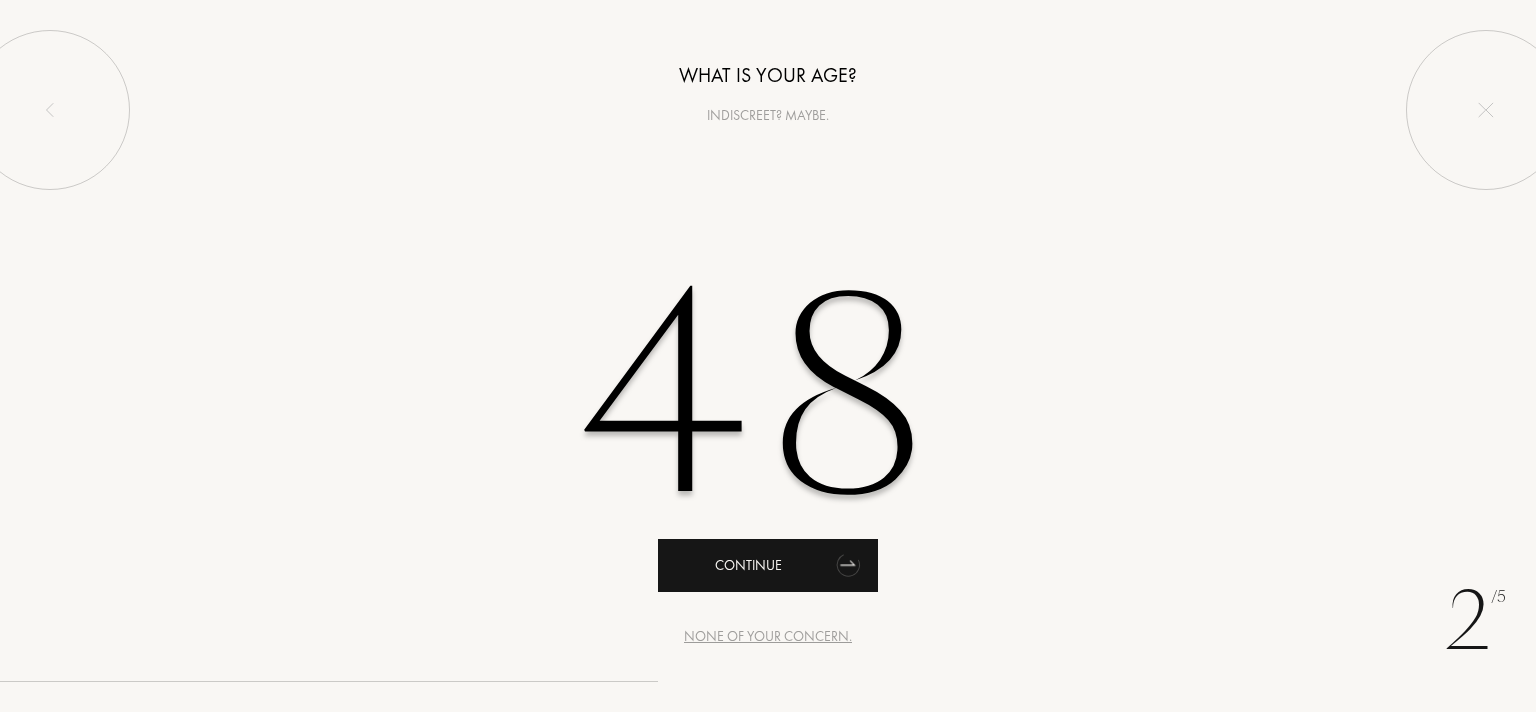 type on "48" 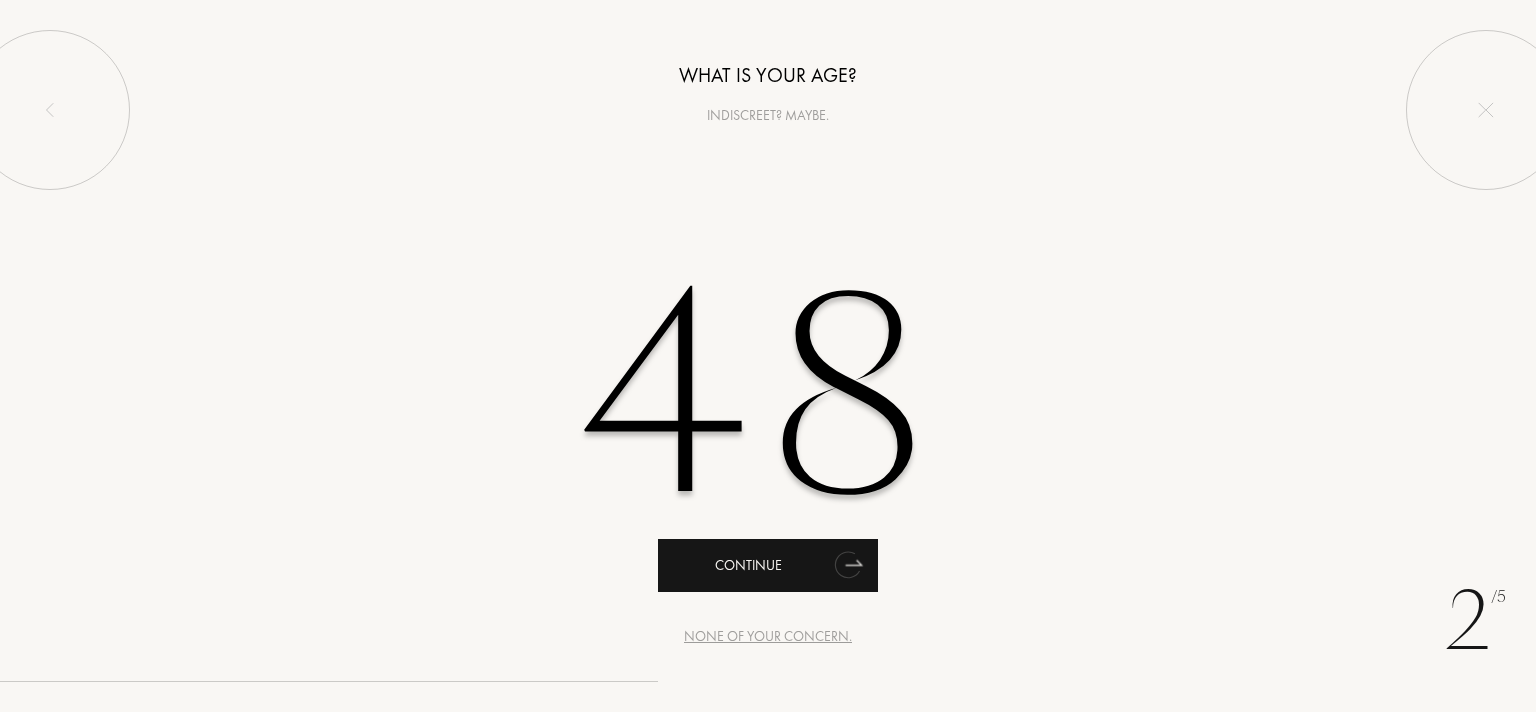 click on "Continue" at bounding box center [768, 565] 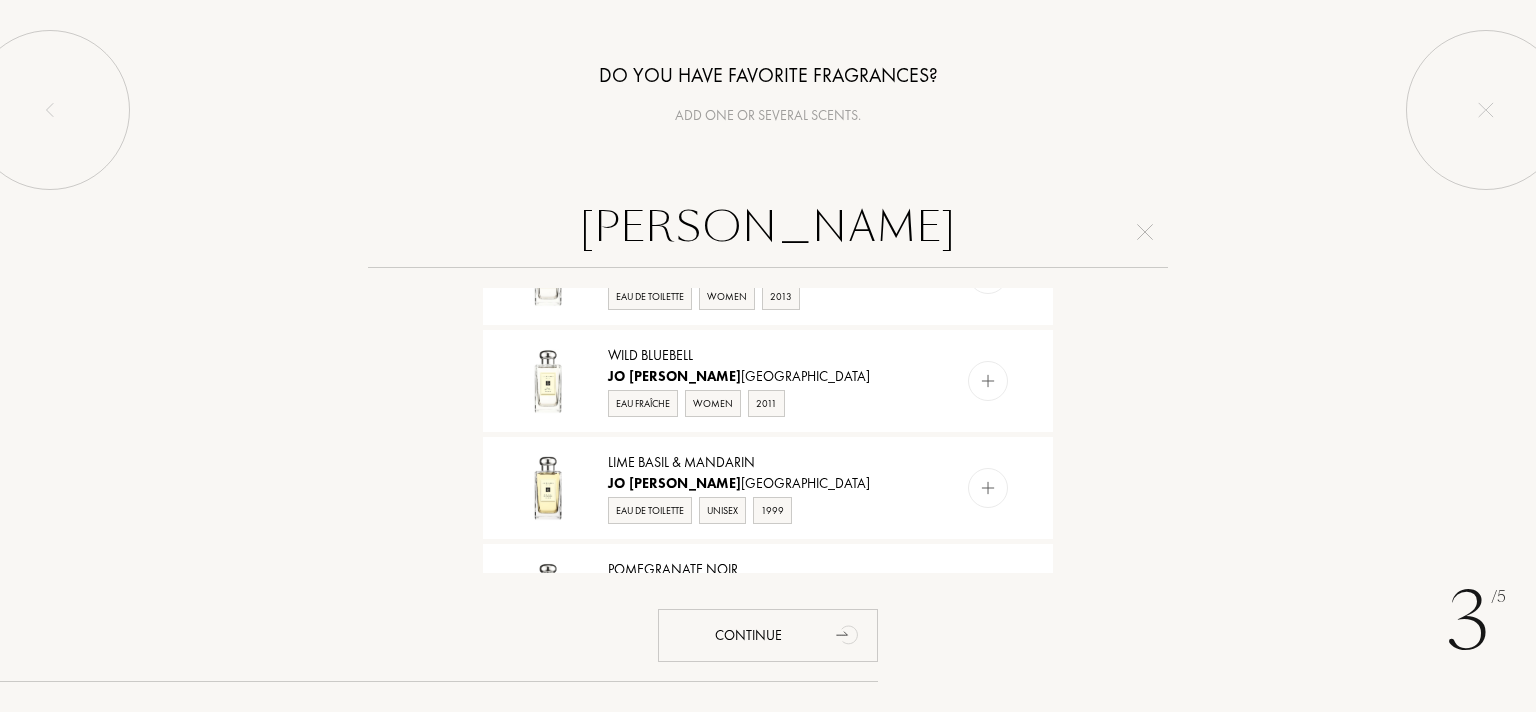 scroll, scrollTop: 291, scrollLeft: 0, axis: vertical 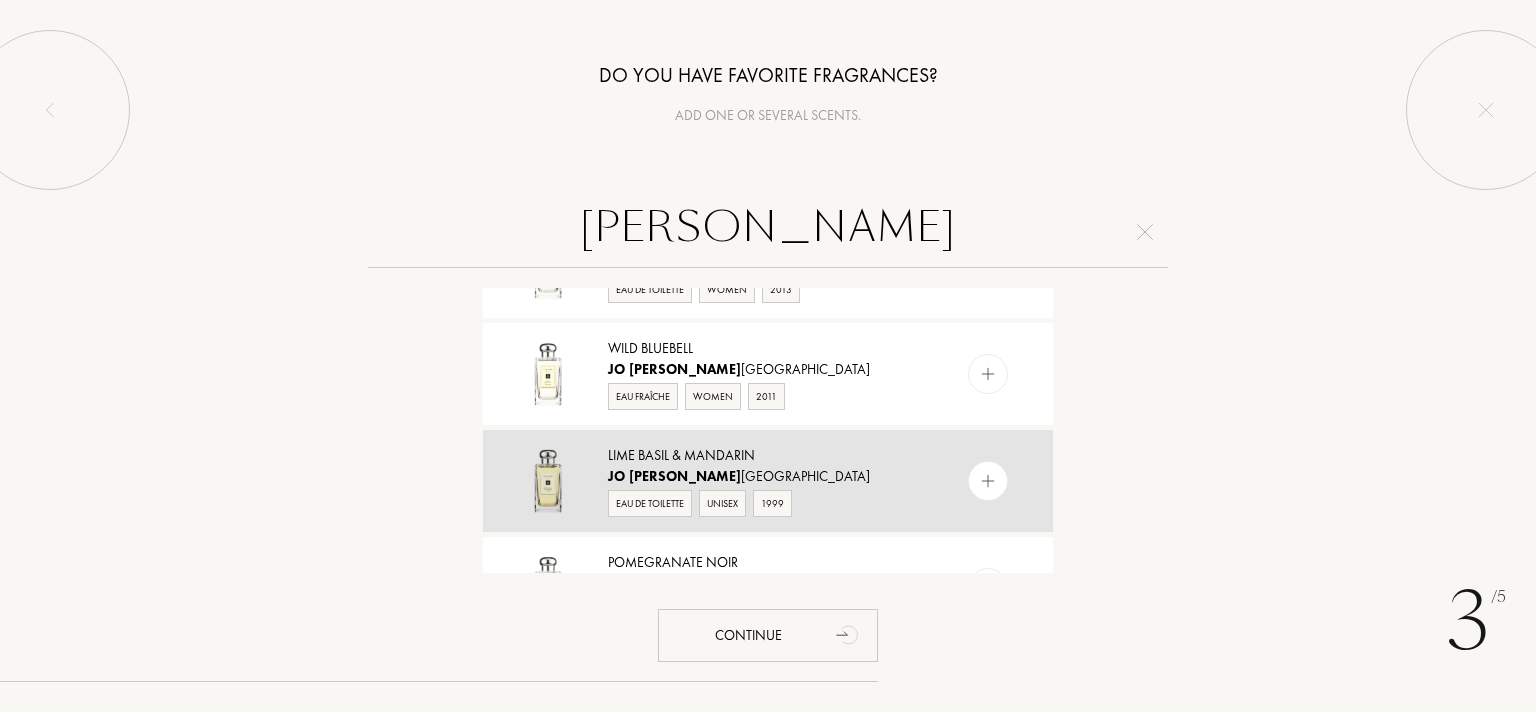 type on "[PERSON_NAME]" 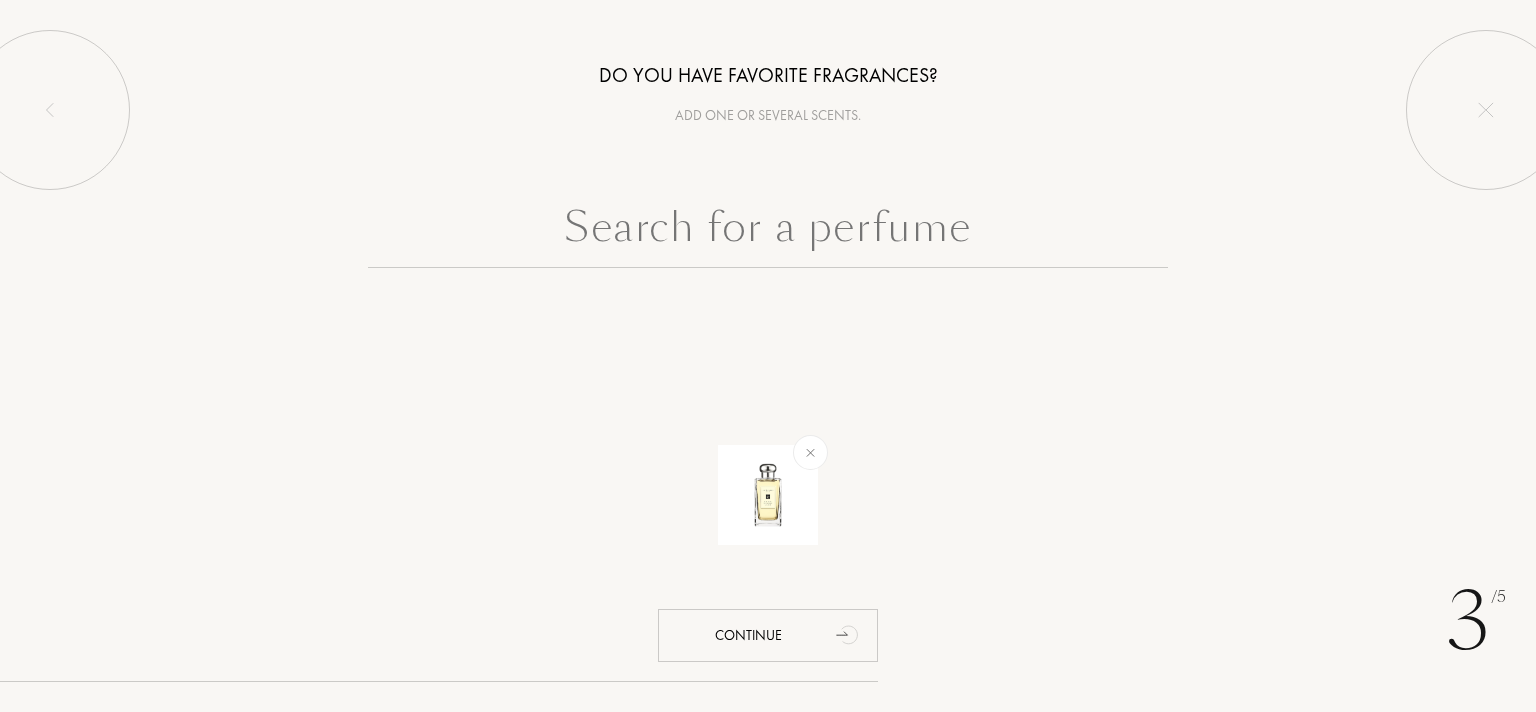 scroll, scrollTop: 0, scrollLeft: 0, axis: both 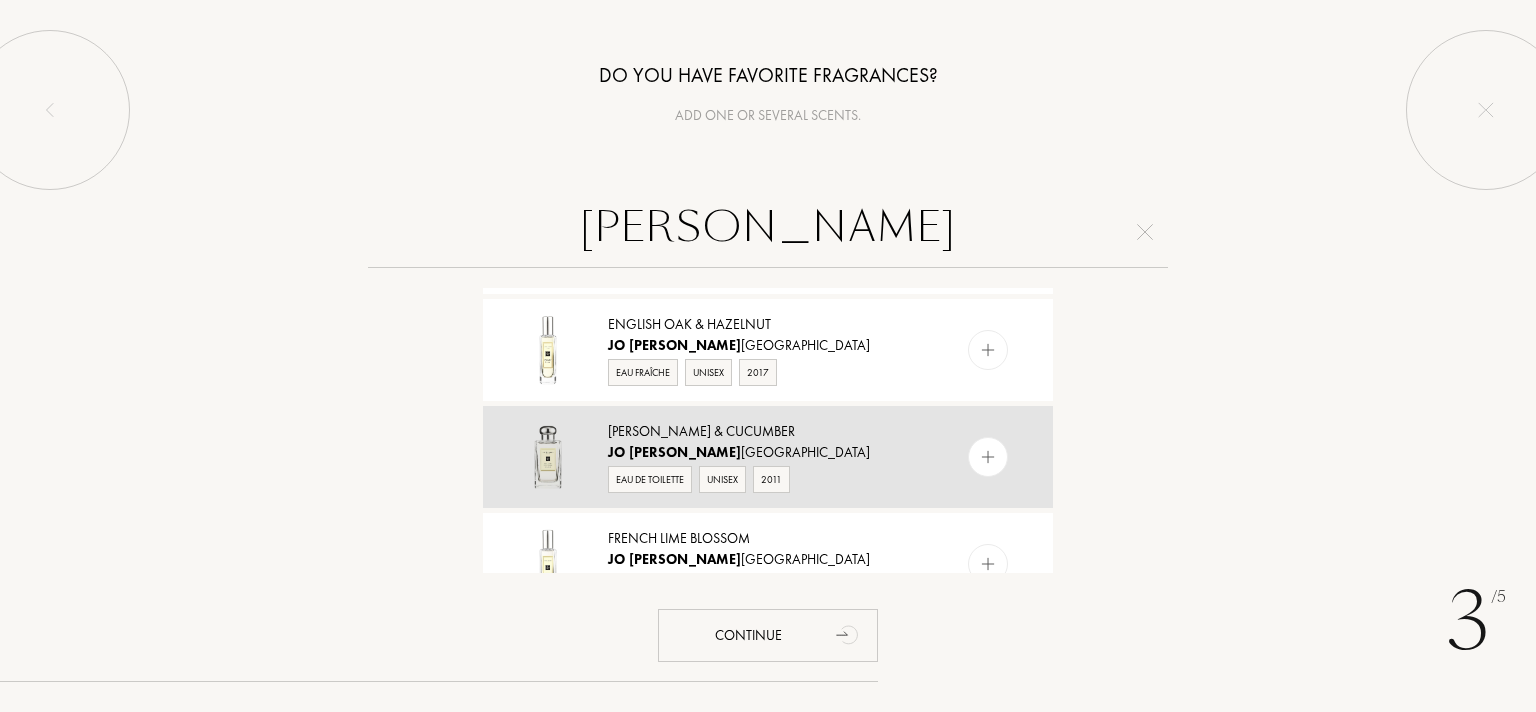 type on "[PERSON_NAME]" 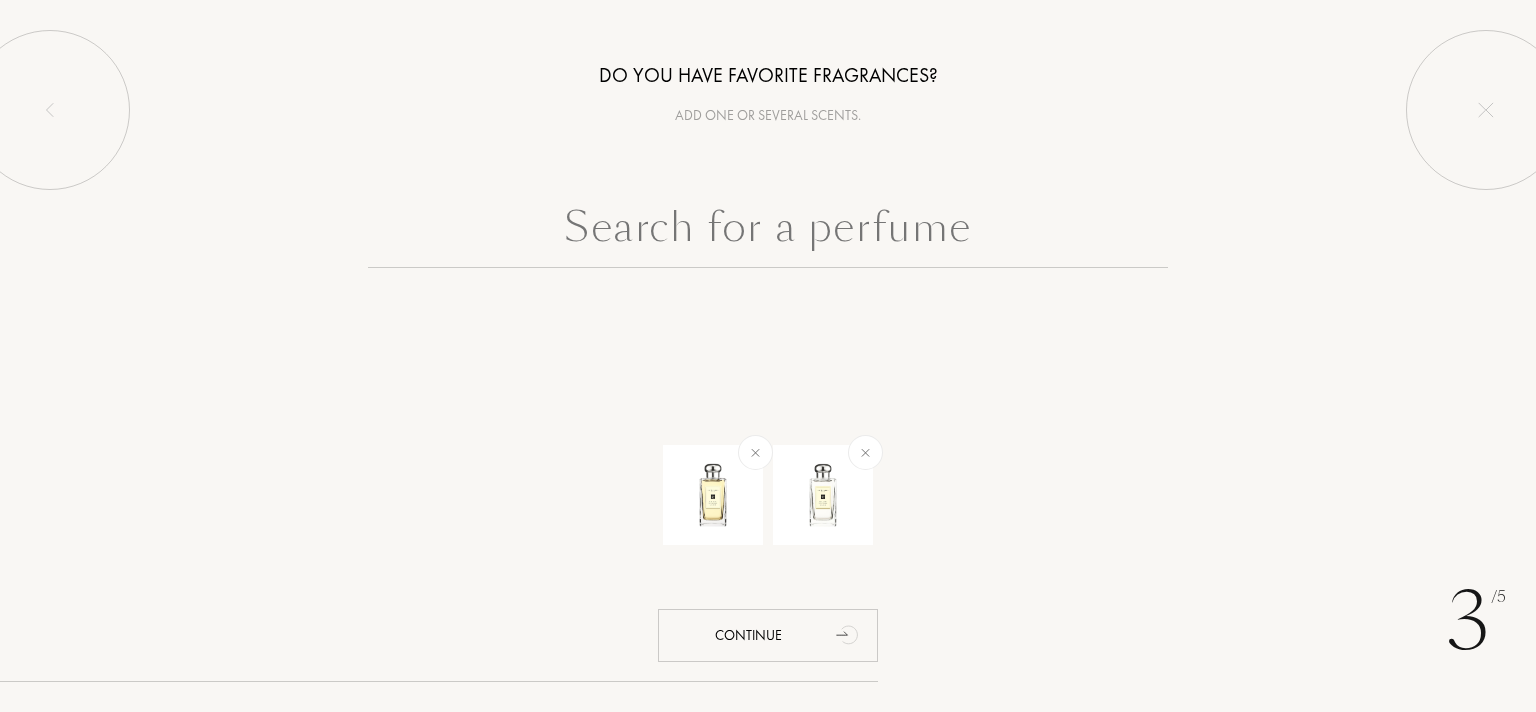 scroll, scrollTop: 0, scrollLeft: 0, axis: both 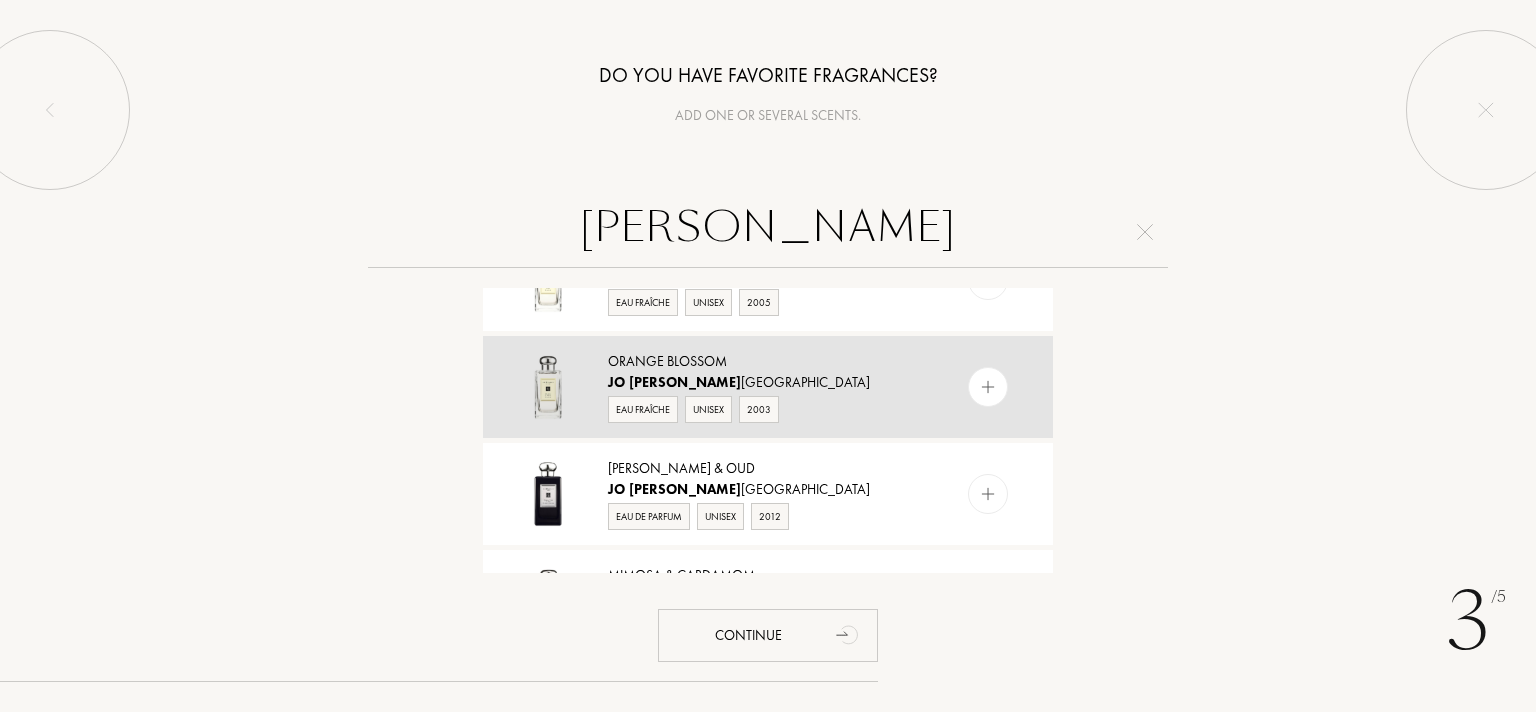 type on "[PERSON_NAME]" 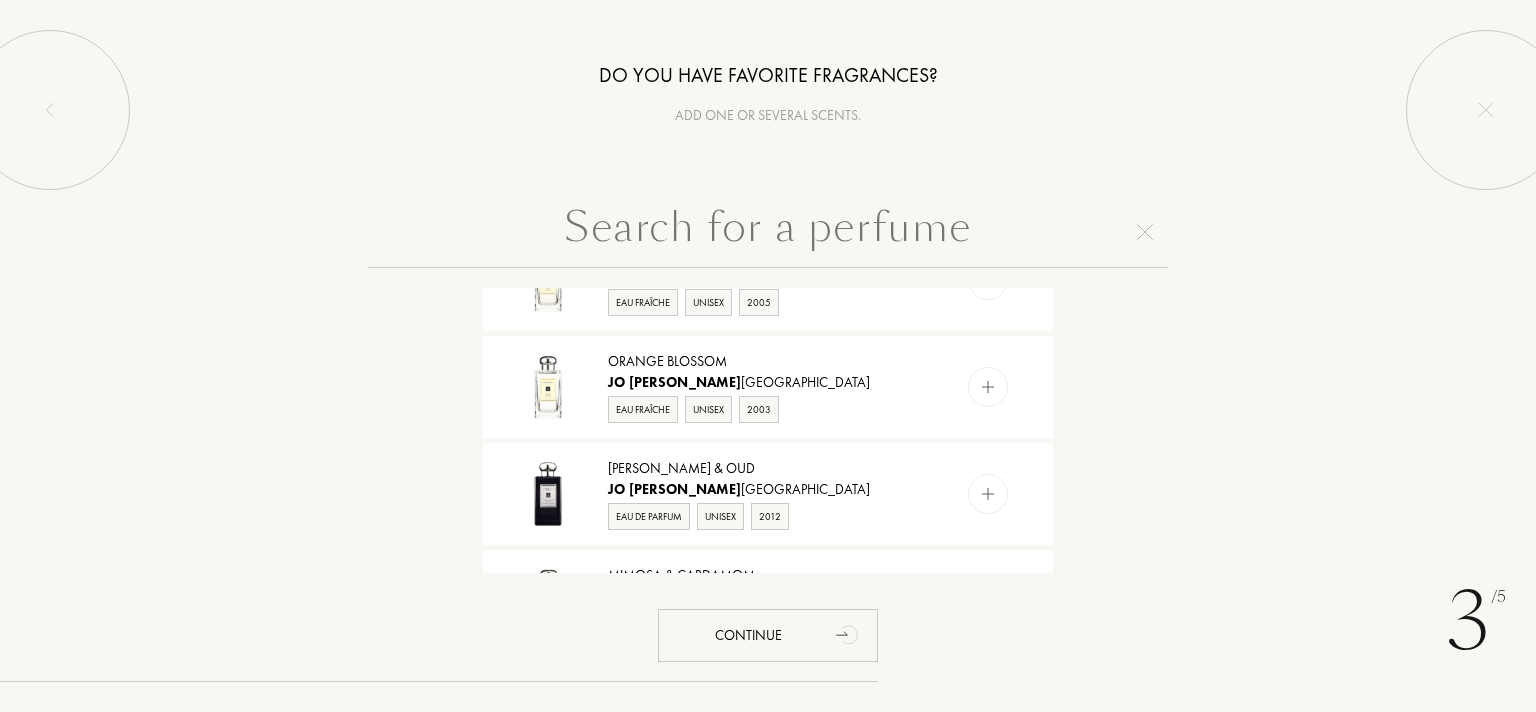 scroll, scrollTop: 0, scrollLeft: 0, axis: both 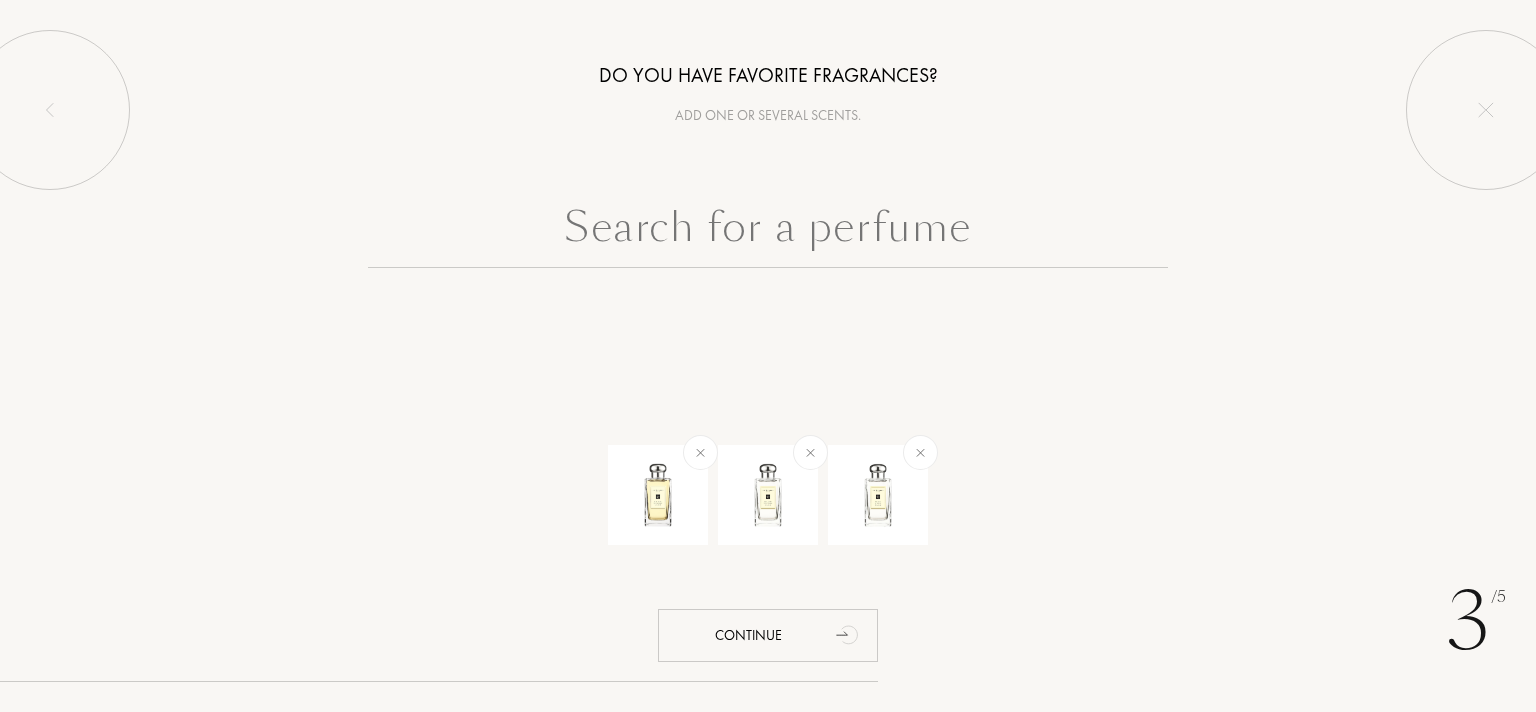 click at bounding box center (768, 232) 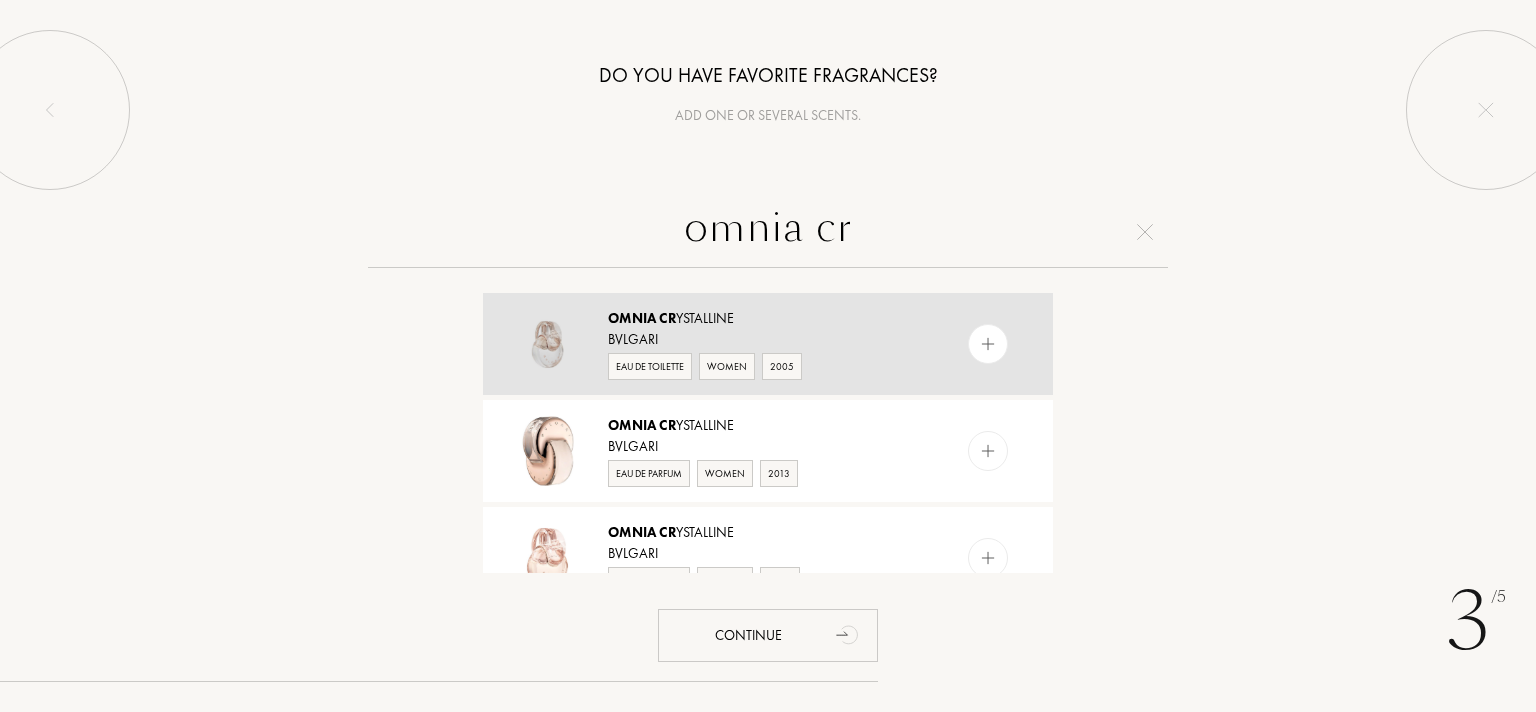 type on "omnia cr" 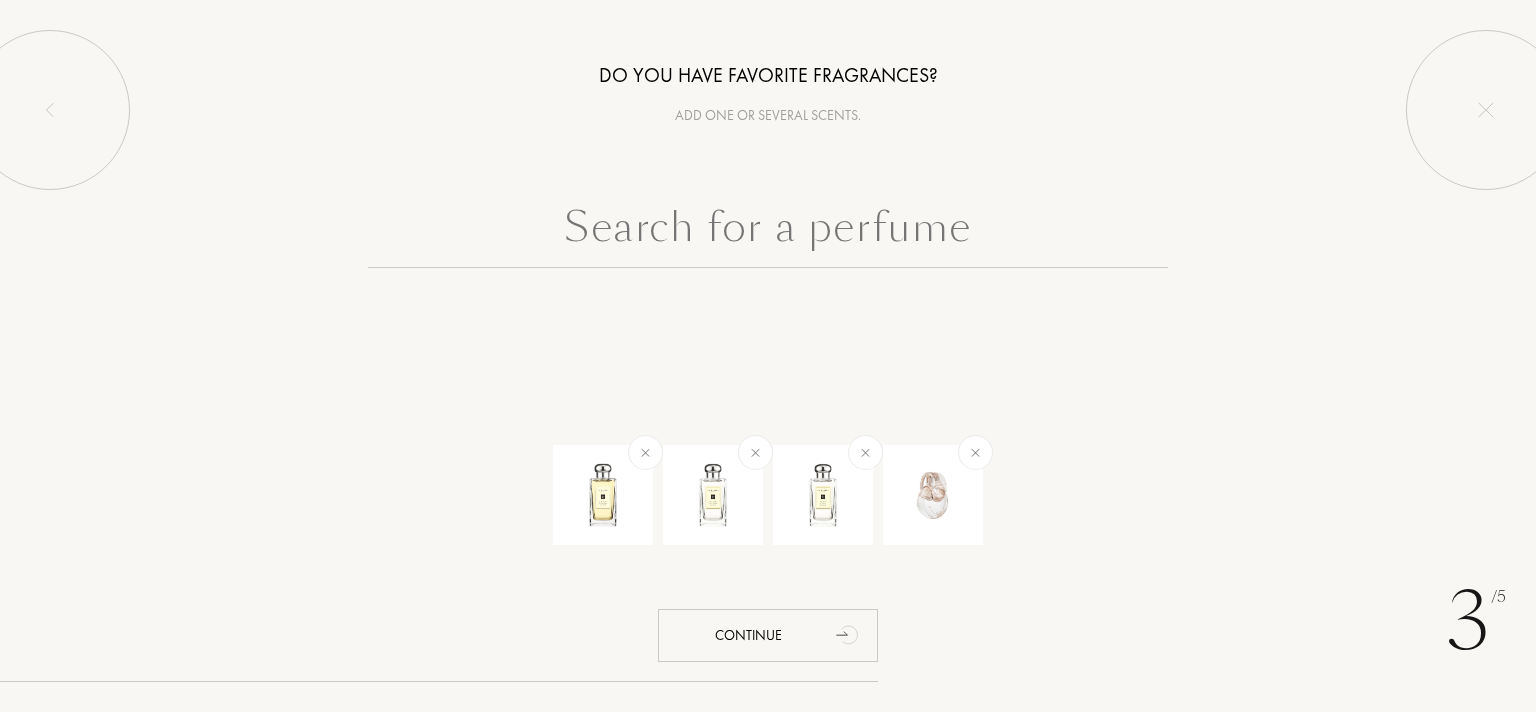 click at bounding box center [768, 232] 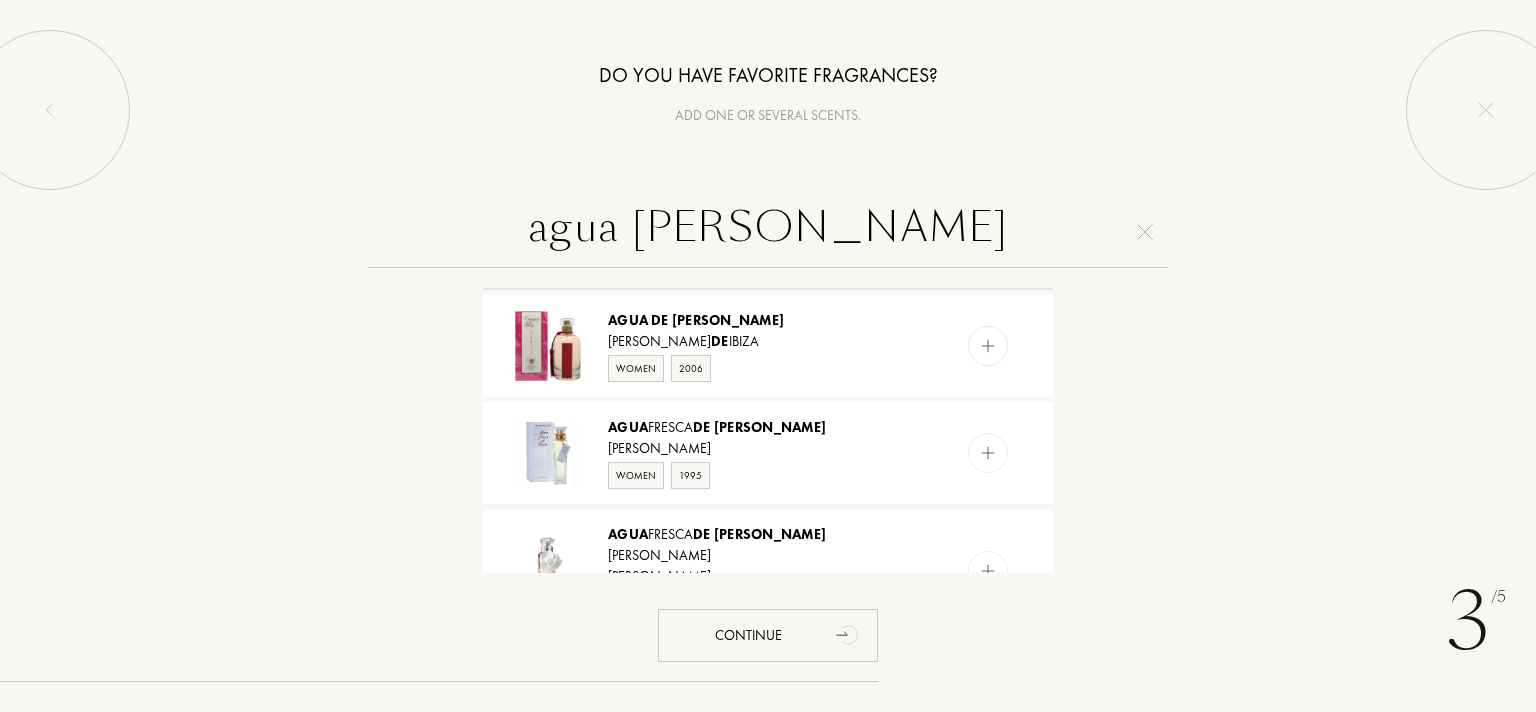 scroll, scrollTop: 125, scrollLeft: 0, axis: vertical 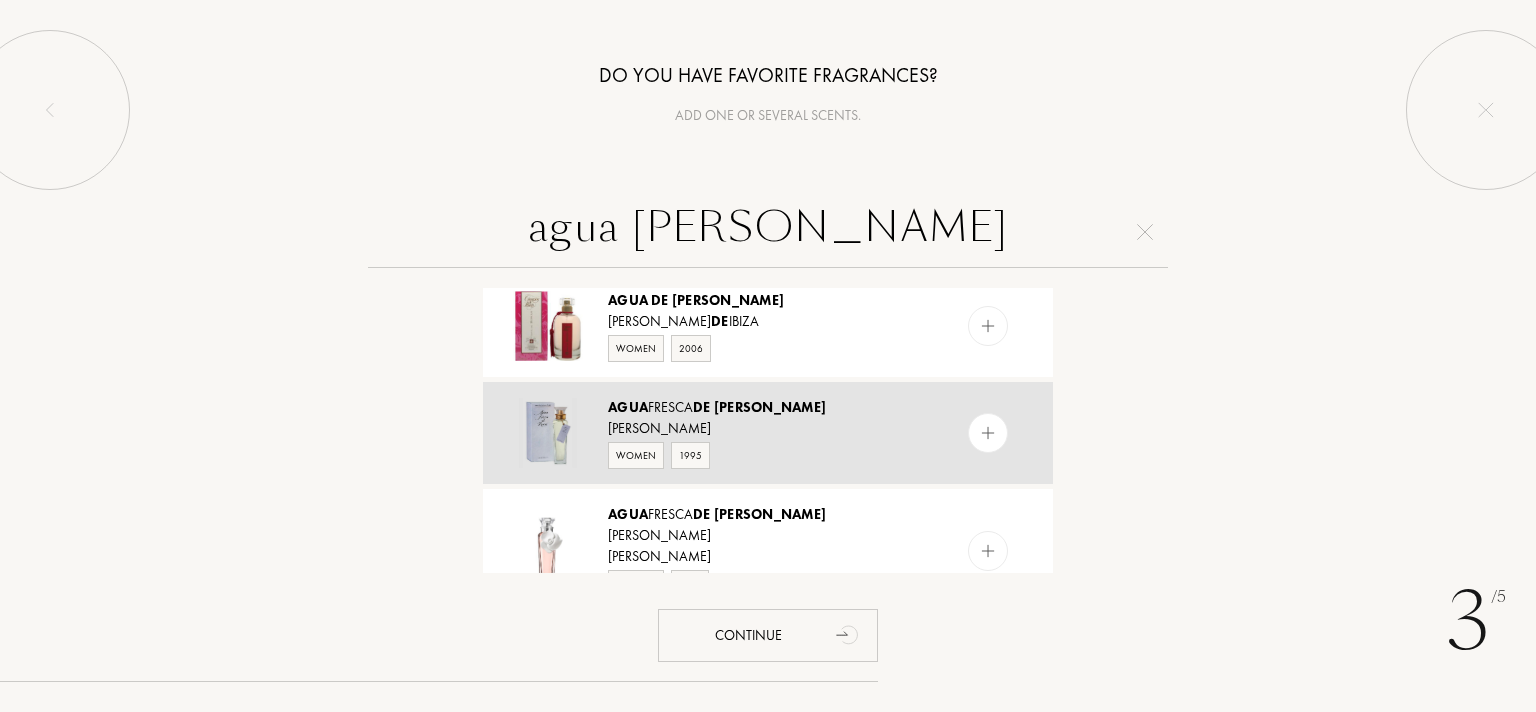type on "agua [PERSON_NAME]" 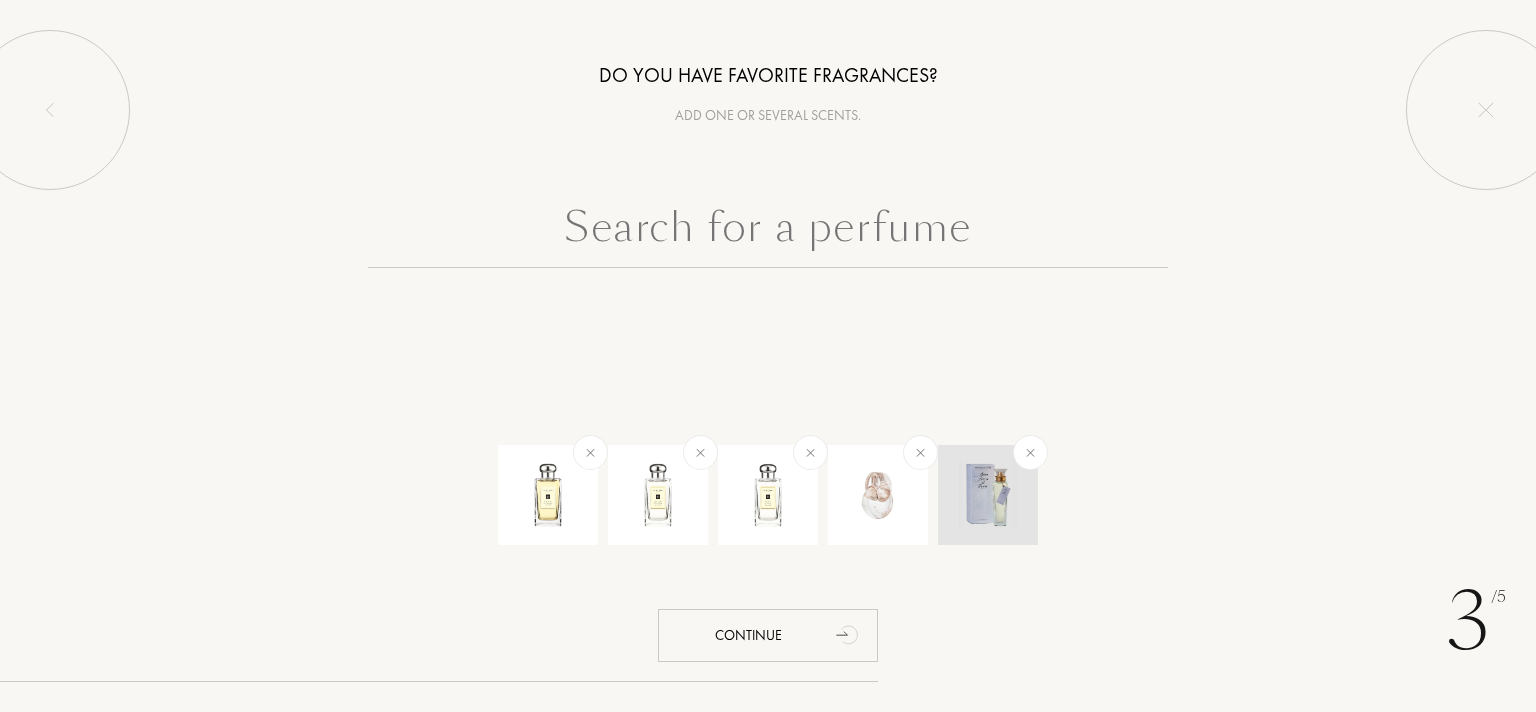 scroll, scrollTop: 0, scrollLeft: 0, axis: both 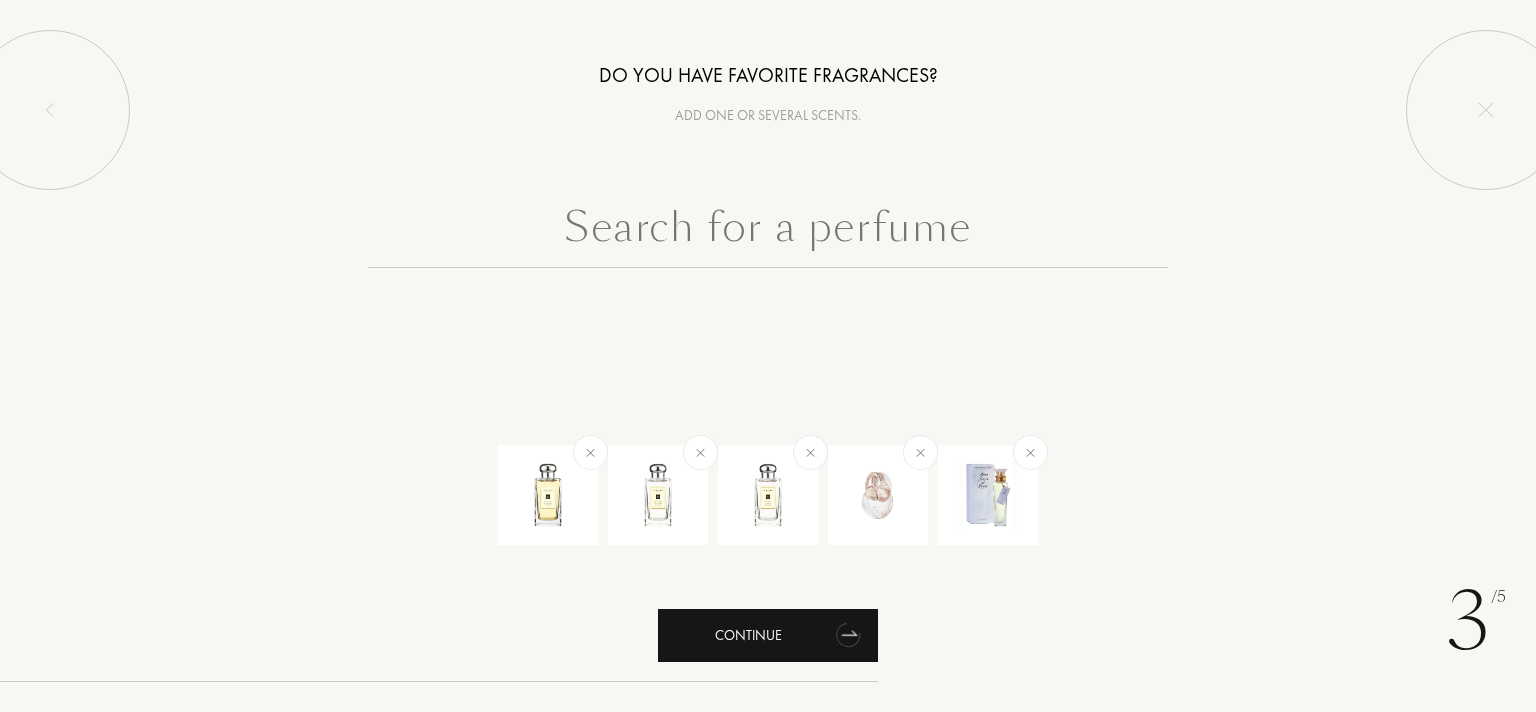 click on "Continue" at bounding box center [768, 635] 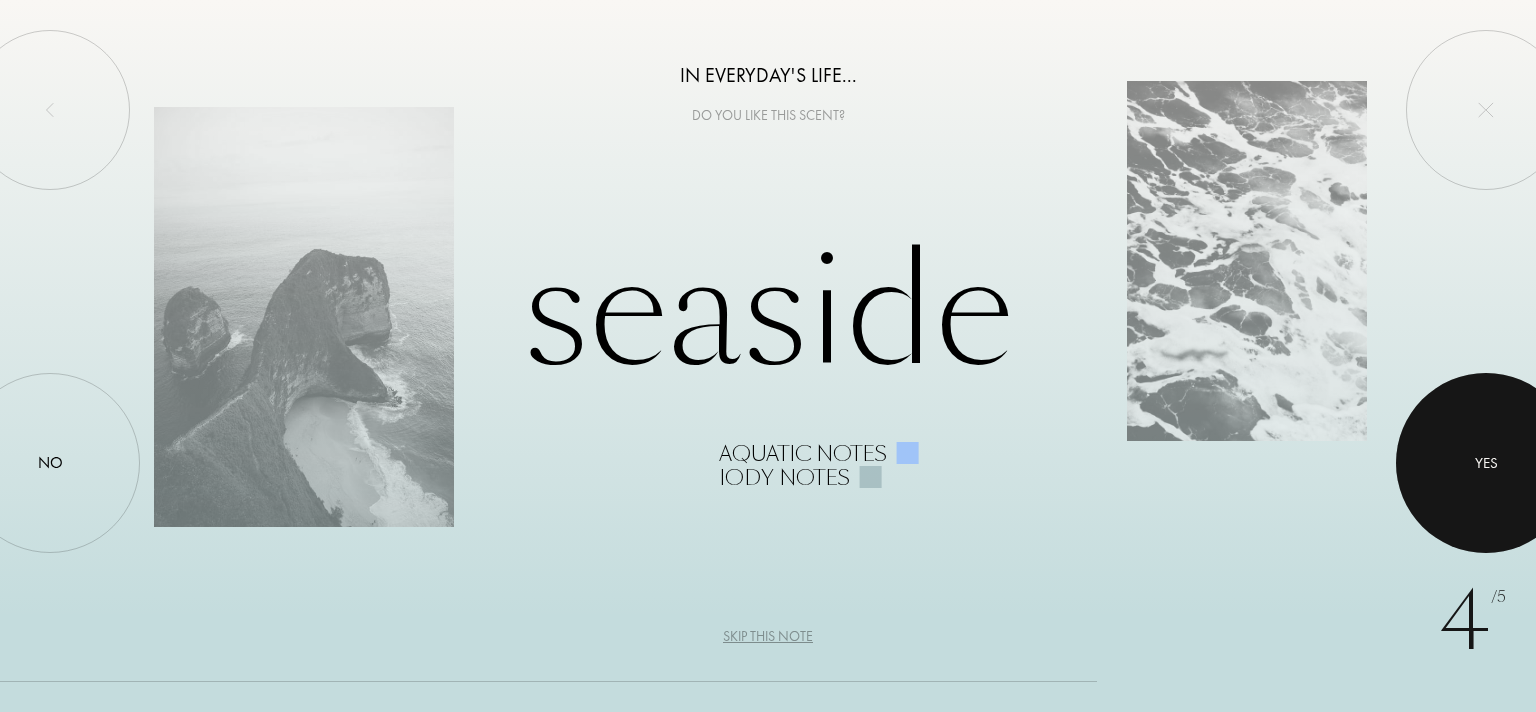 click at bounding box center (1486, 463) 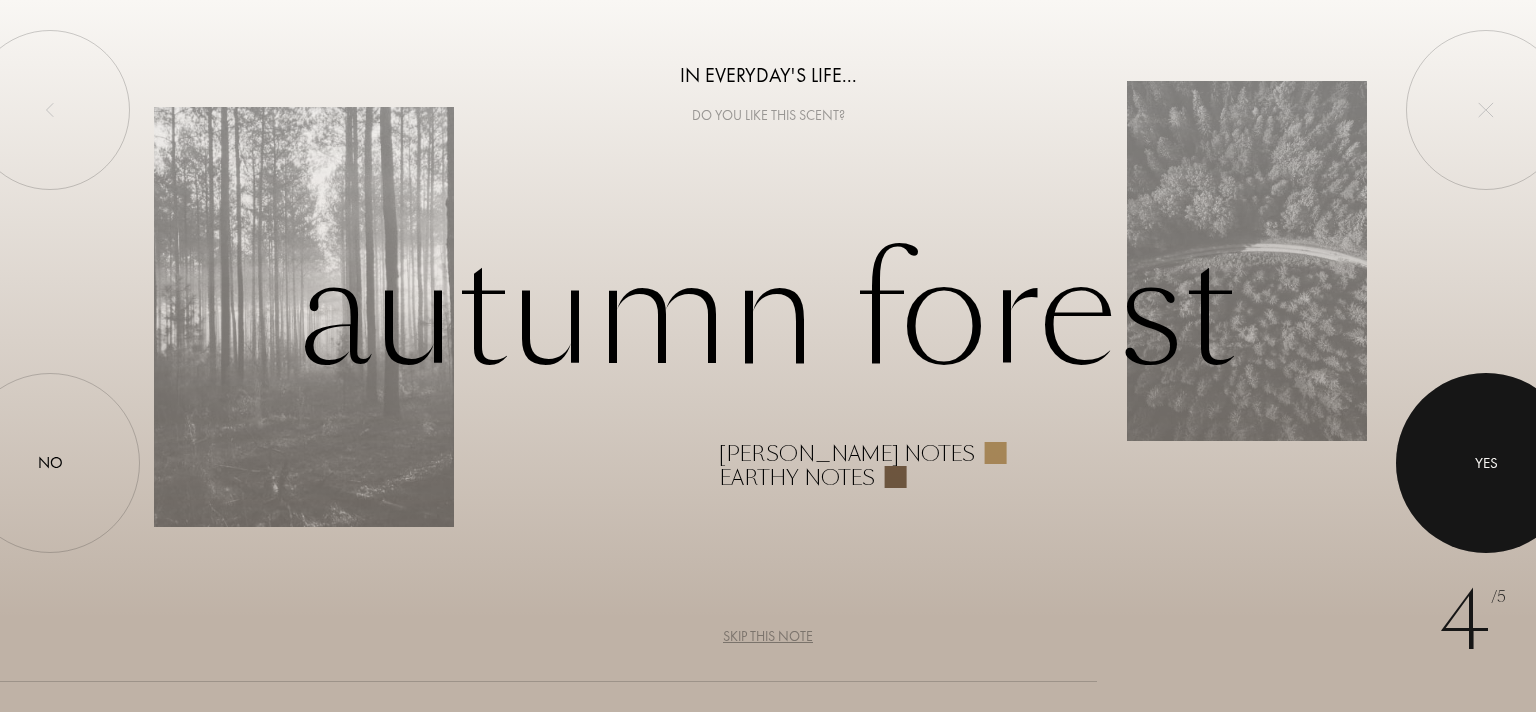 click on "Yes" at bounding box center [1486, 463] 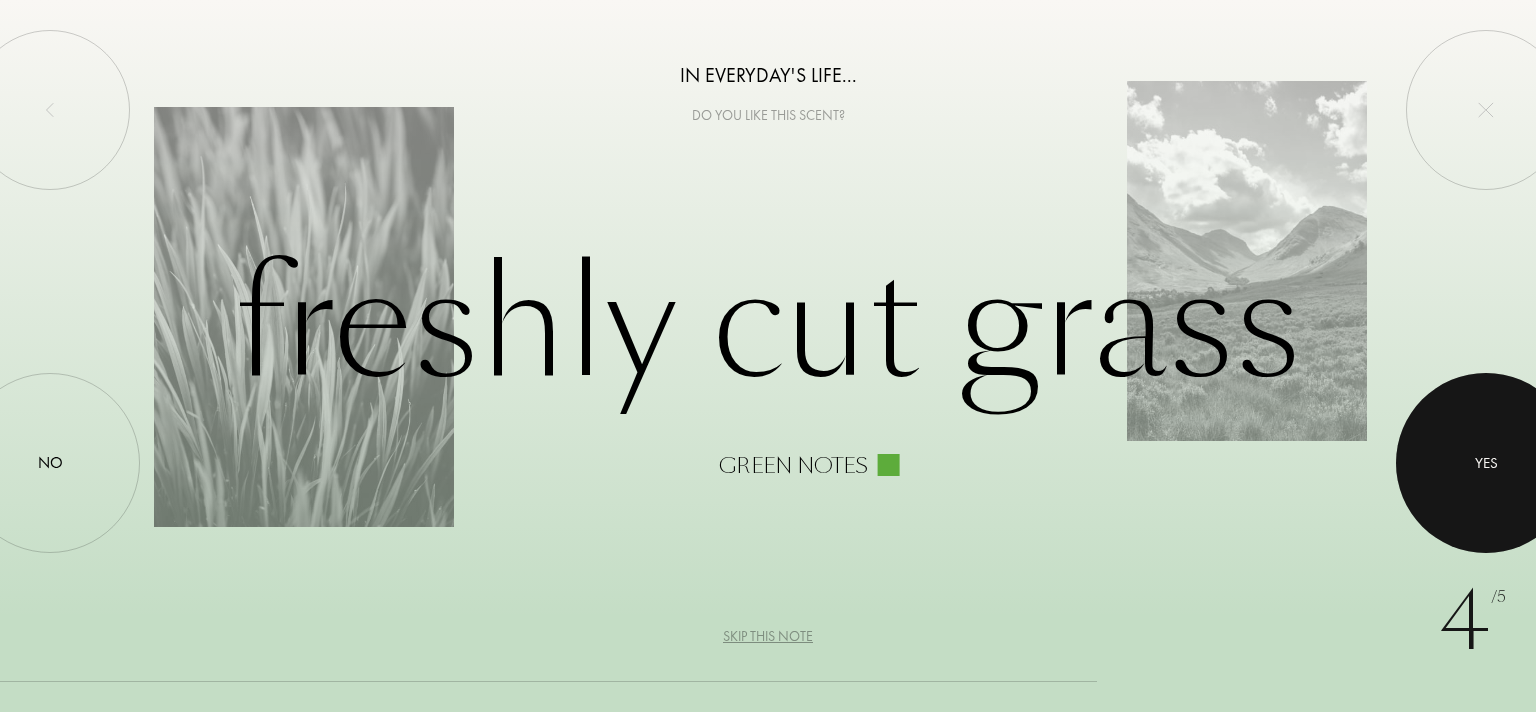 click at bounding box center (1486, 463) 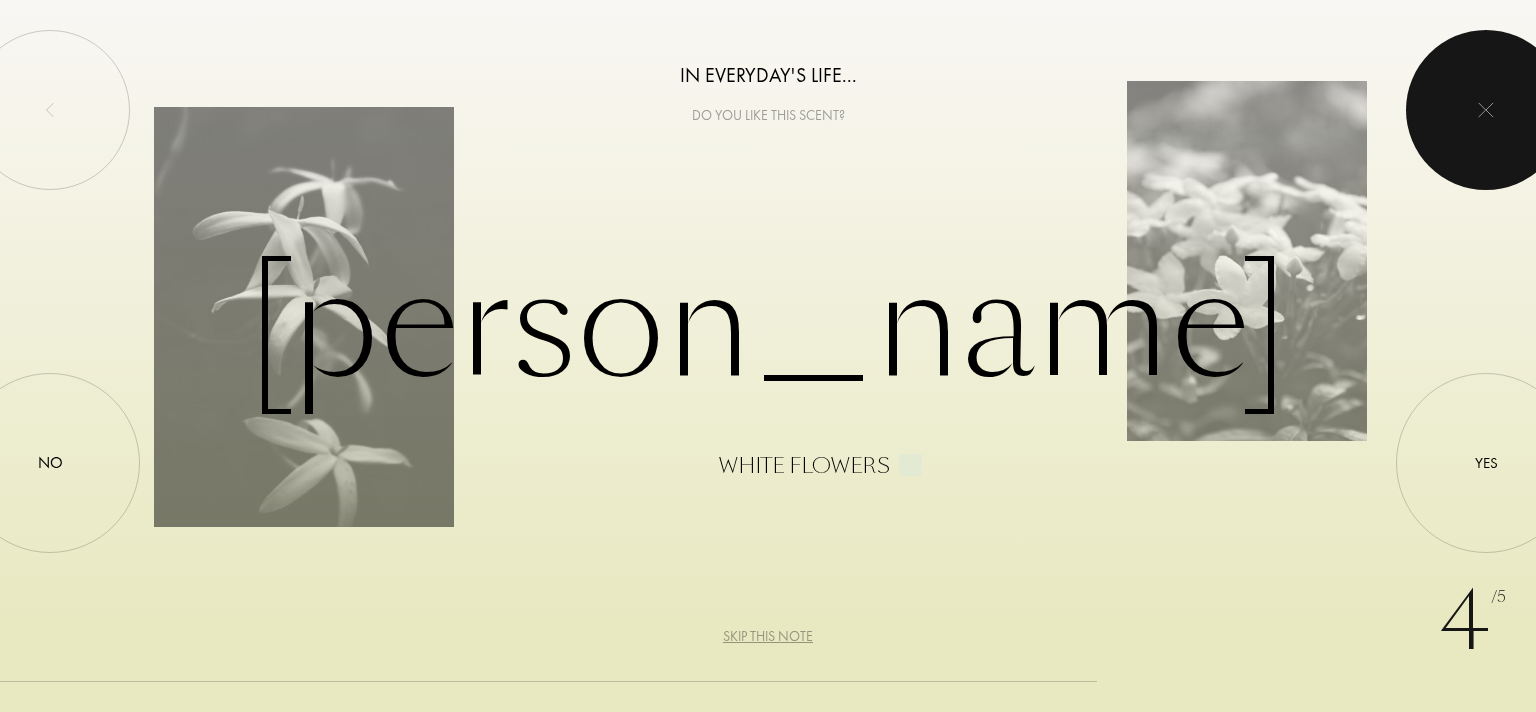 click at bounding box center (1486, 110) 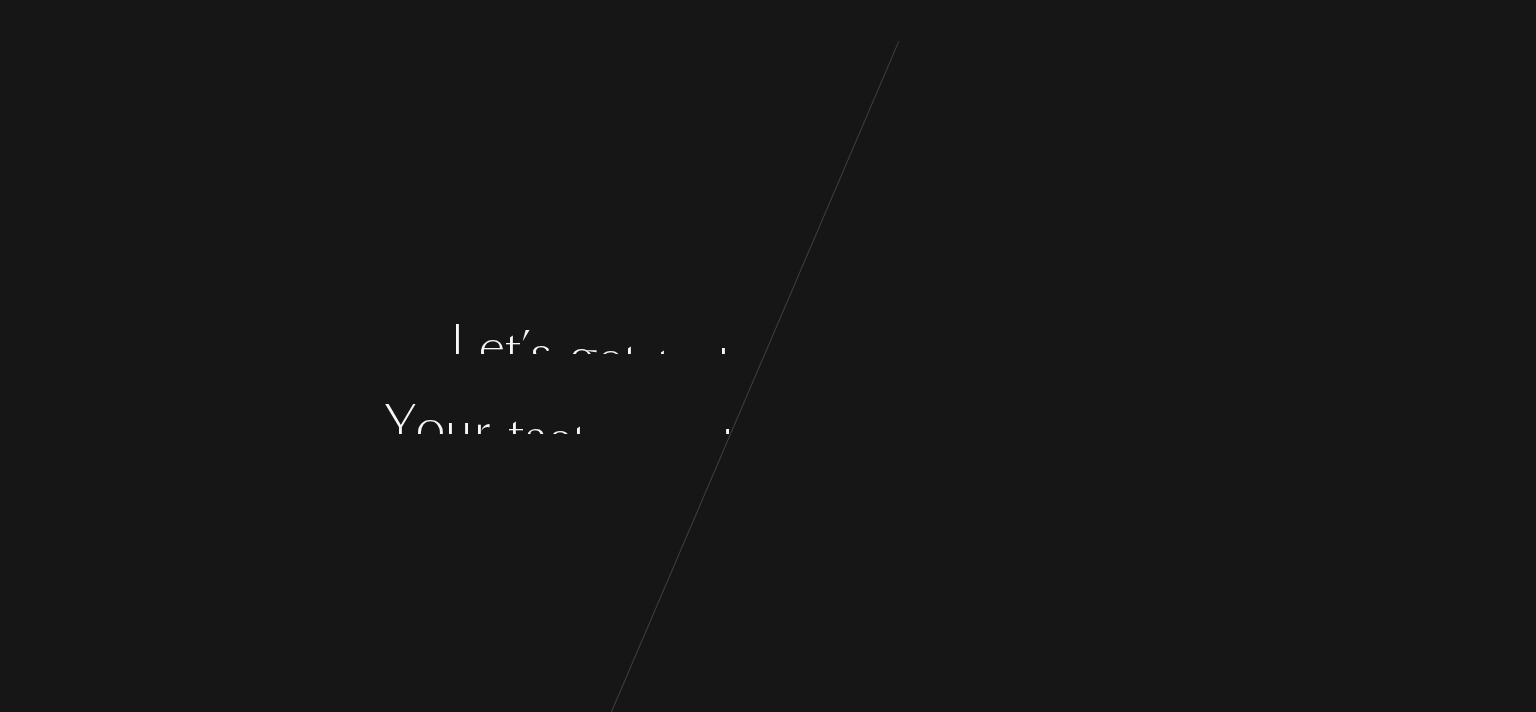 scroll, scrollTop: 0, scrollLeft: 0, axis: both 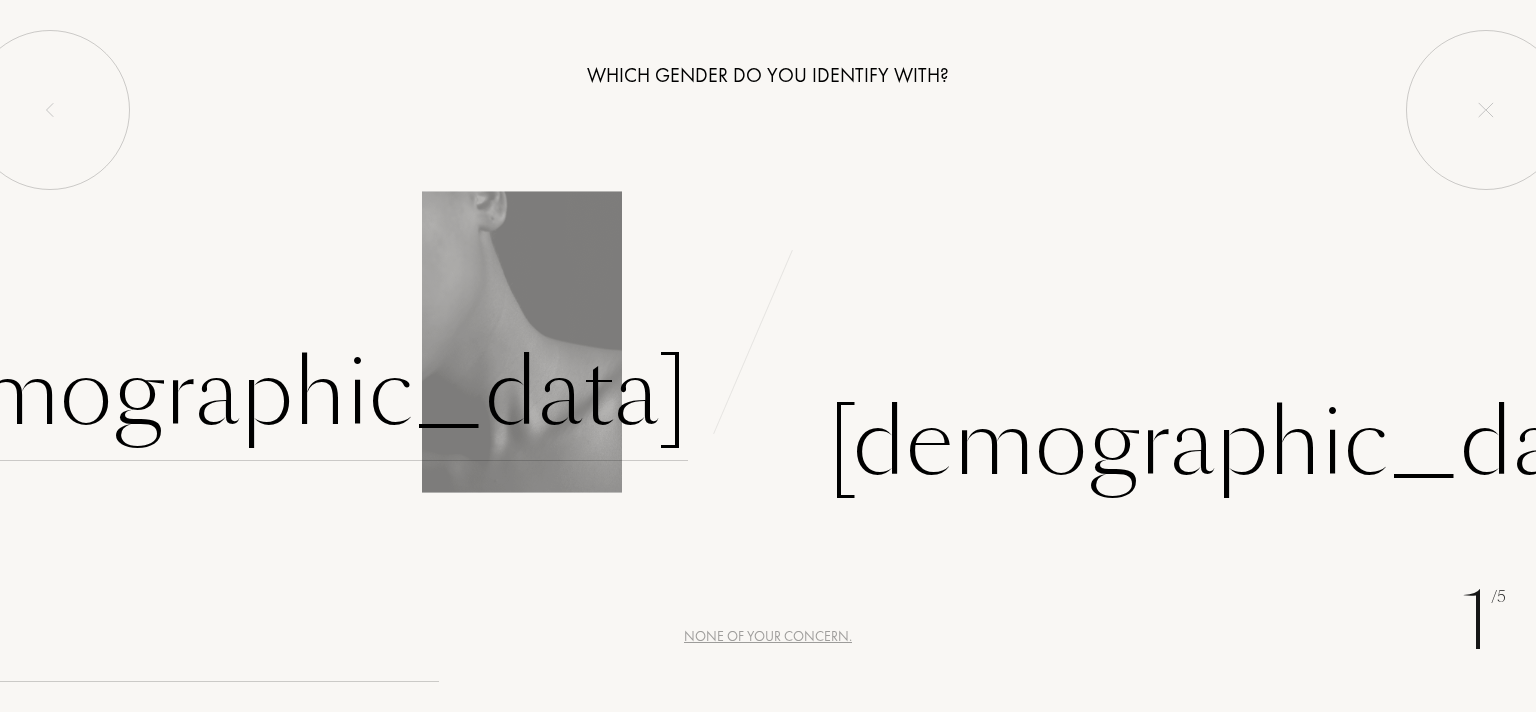 click on "[DEMOGRAPHIC_DATA]" at bounding box center (270, 393) 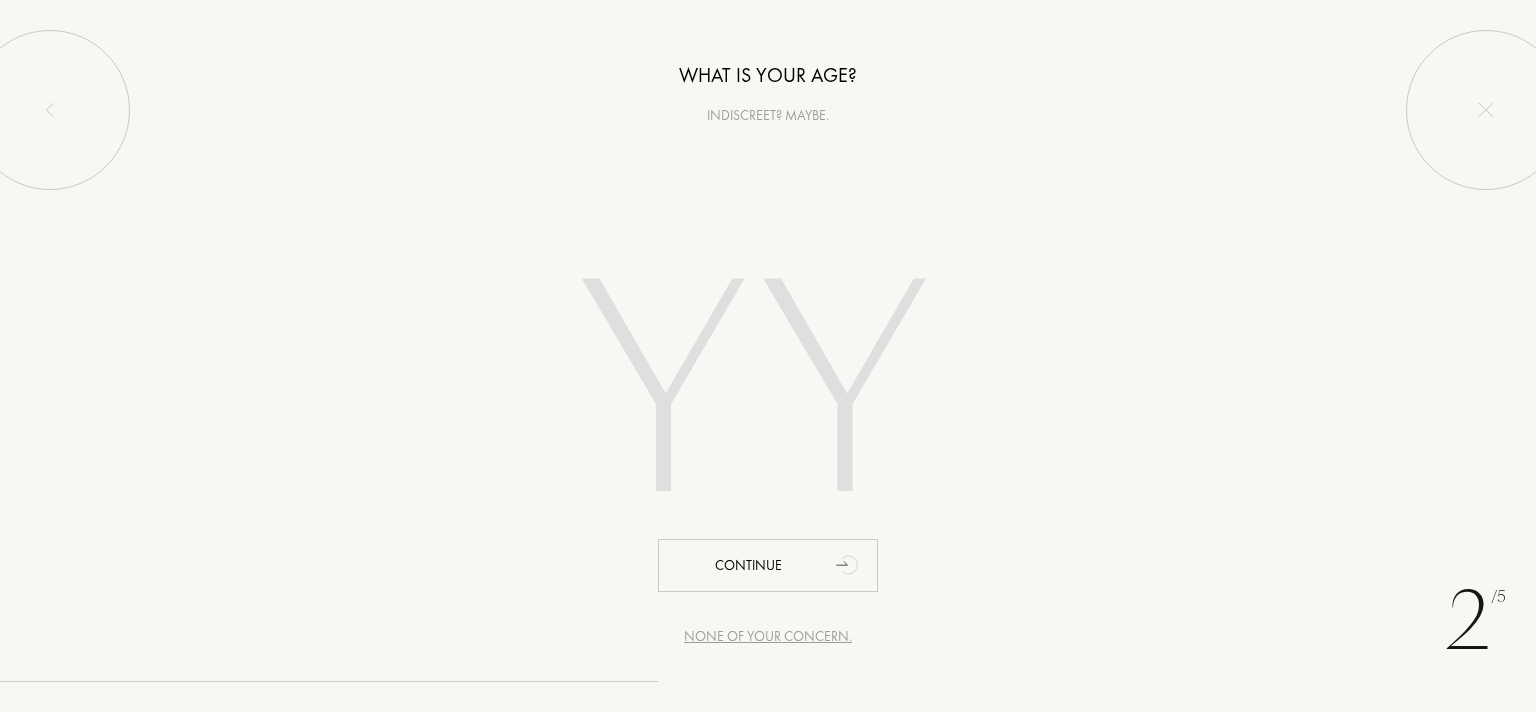 scroll, scrollTop: 0, scrollLeft: 0, axis: both 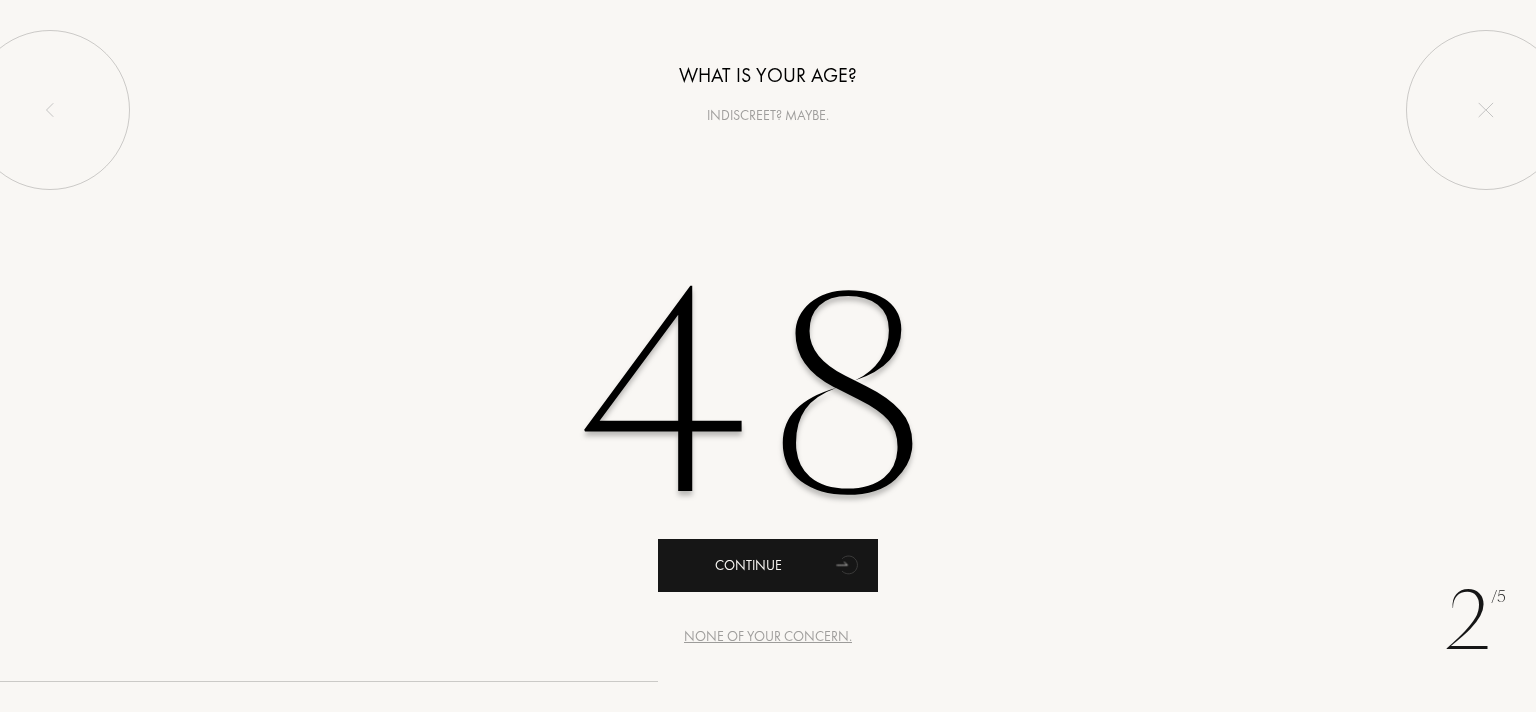 type on "48" 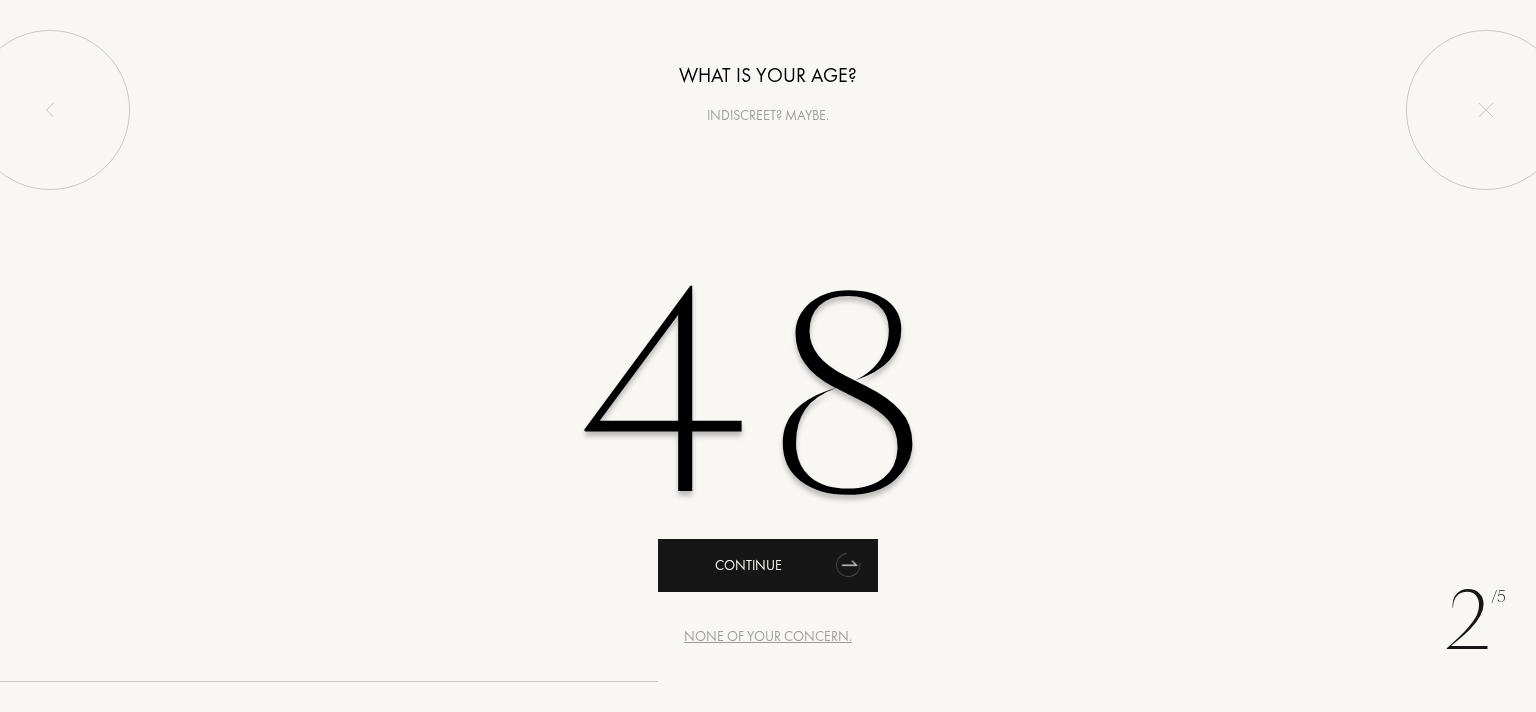 click on "Continue" at bounding box center [768, 565] 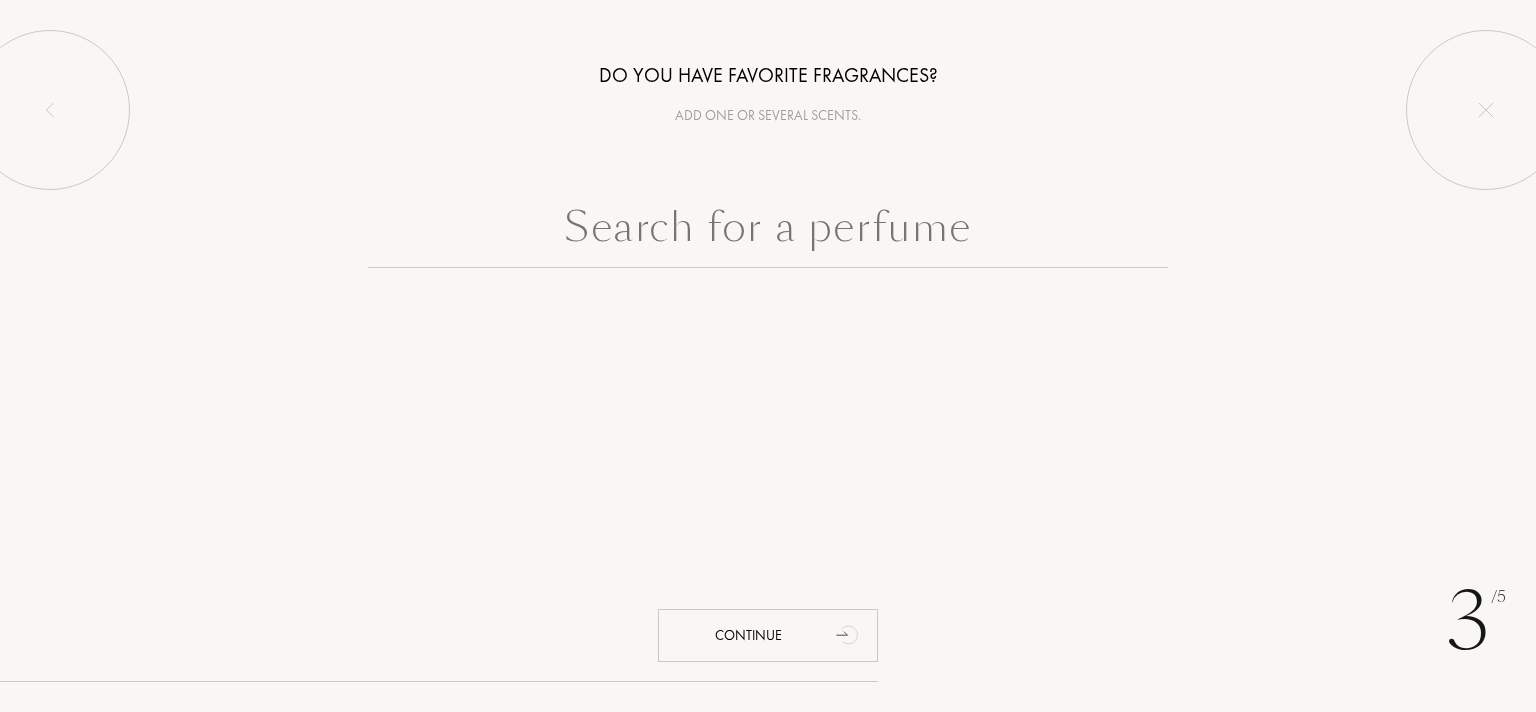 click at bounding box center [768, 232] 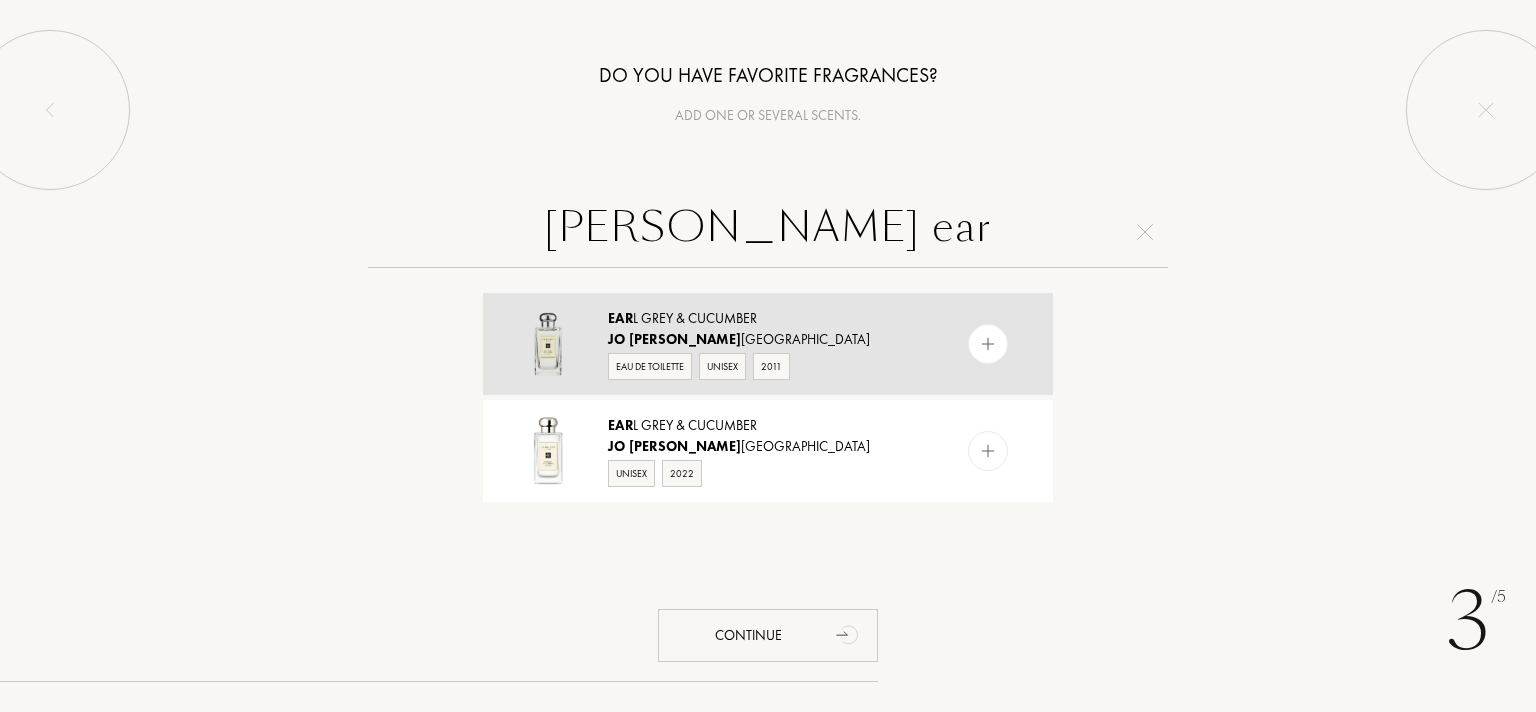 type on "[PERSON_NAME] ear" 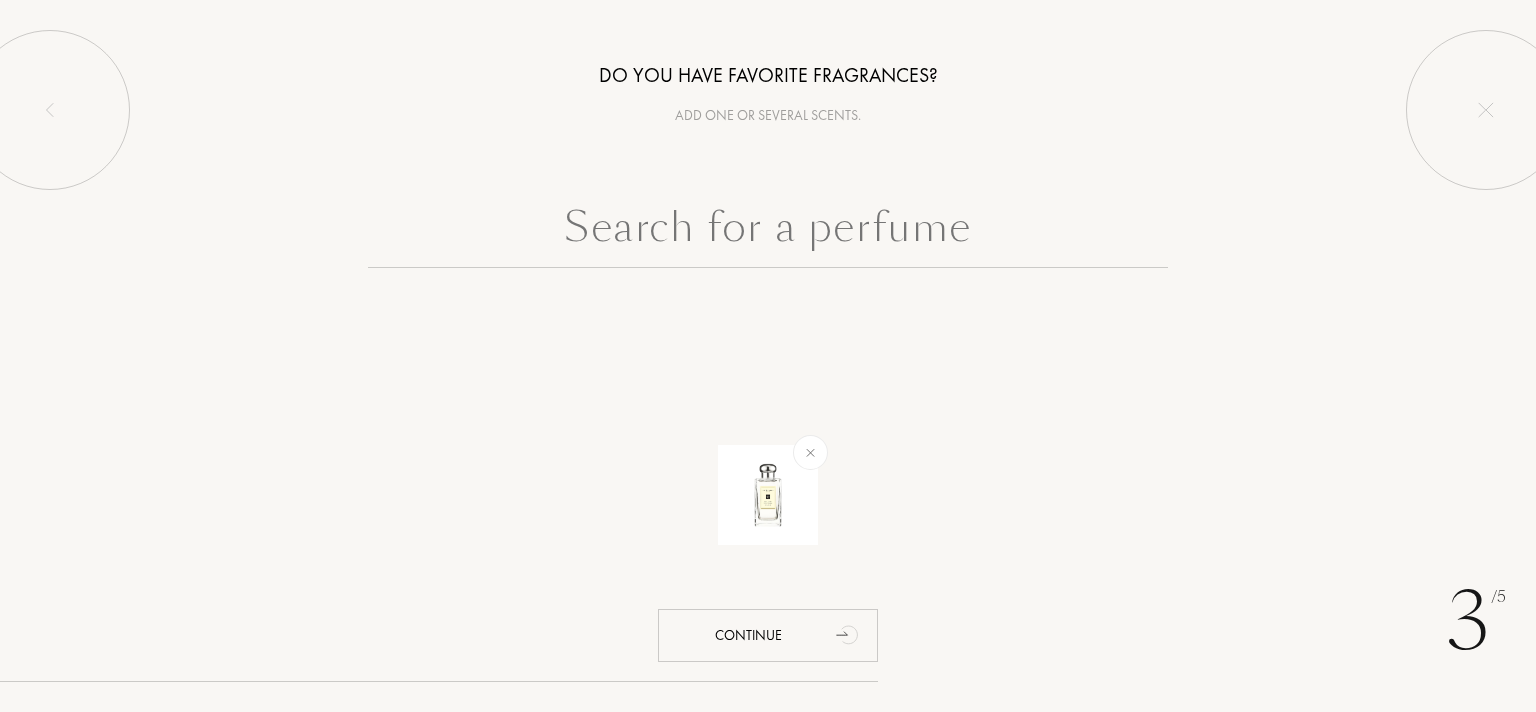 click at bounding box center (768, 232) 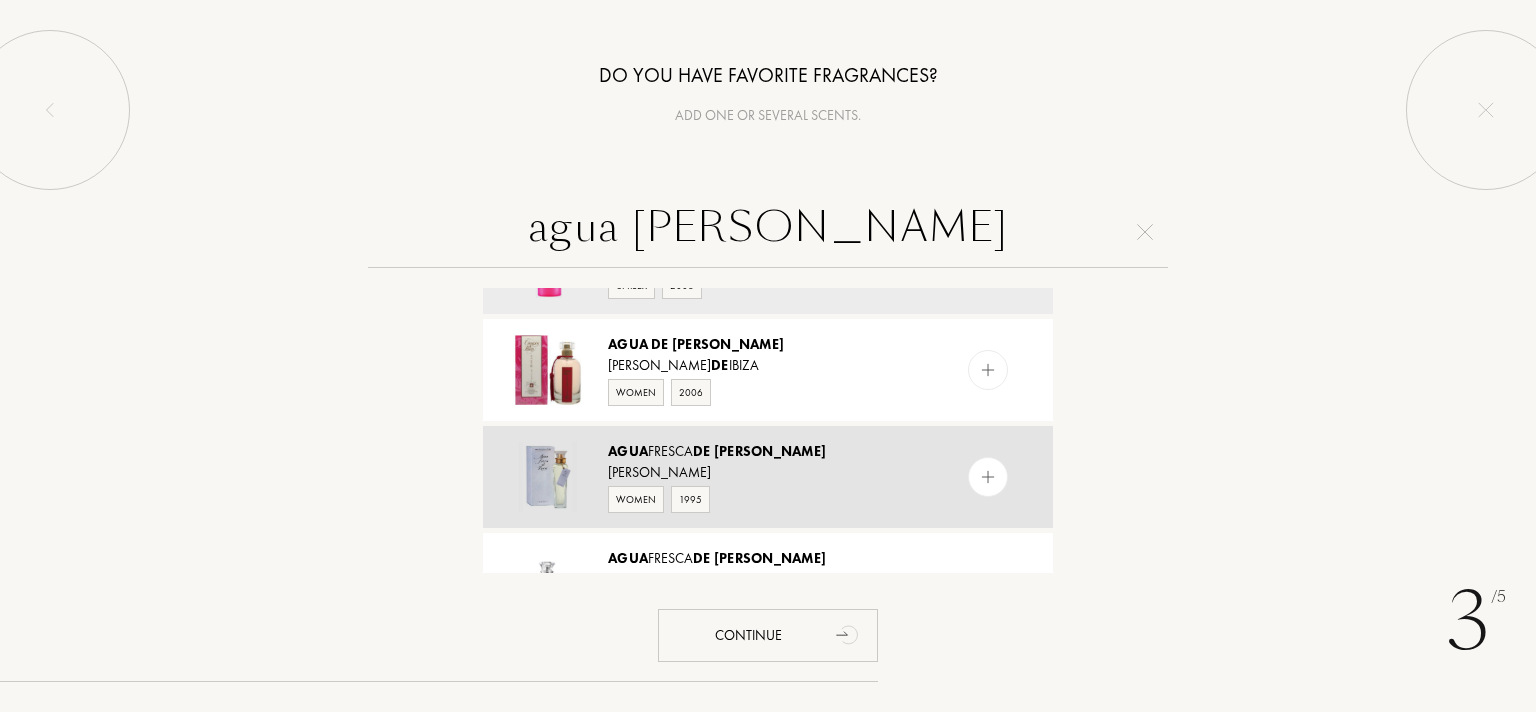 scroll, scrollTop: 83, scrollLeft: 0, axis: vertical 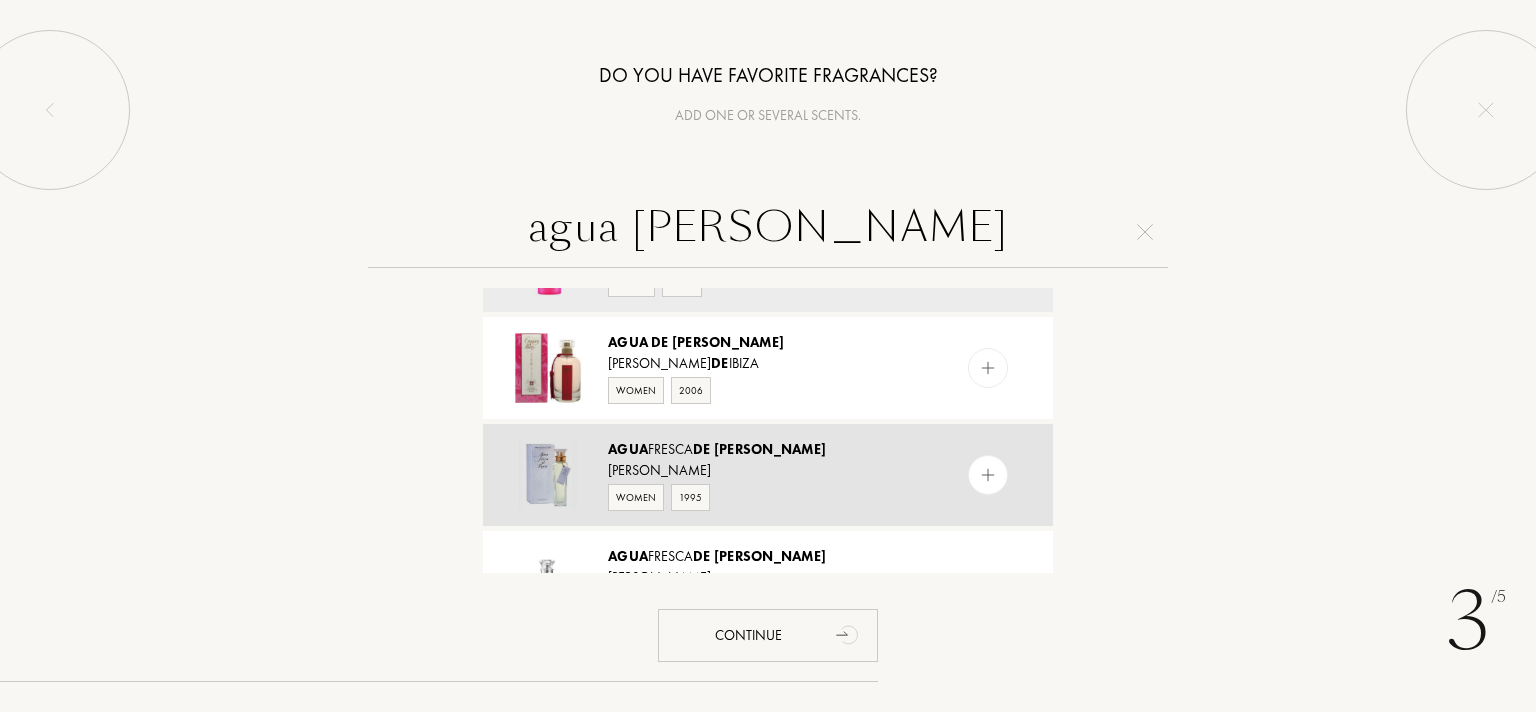 type on "agua [PERSON_NAME]" 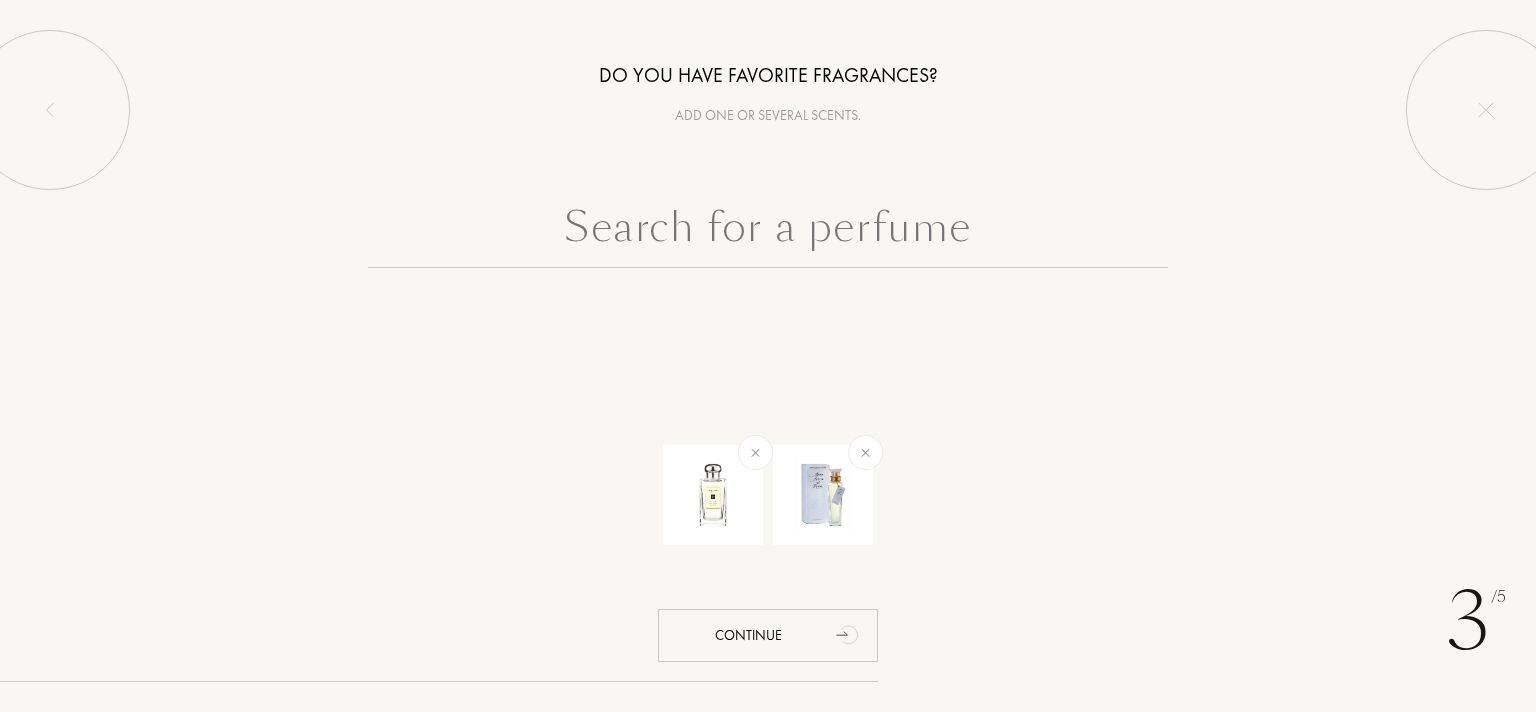 scroll, scrollTop: 0, scrollLeft: 0, axis: both 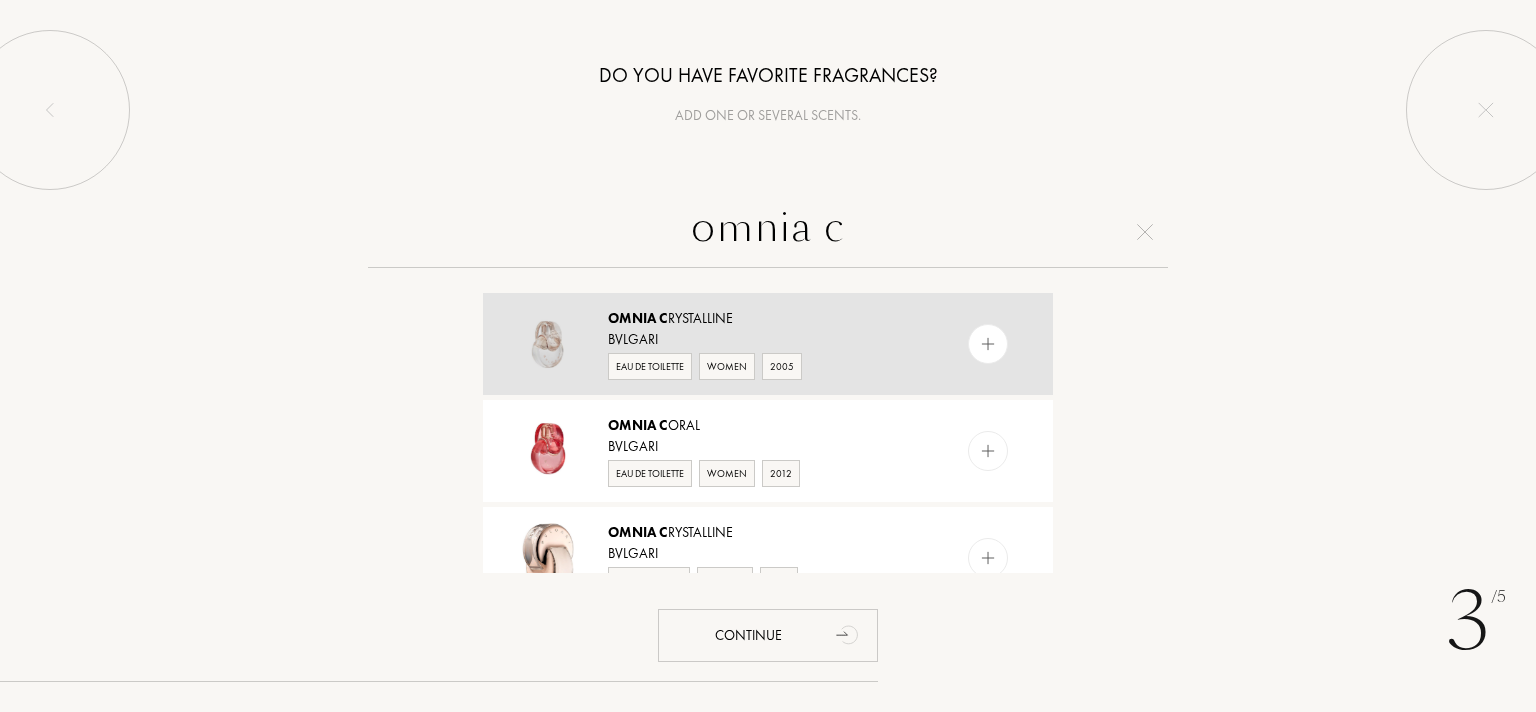 type on "omnia c" 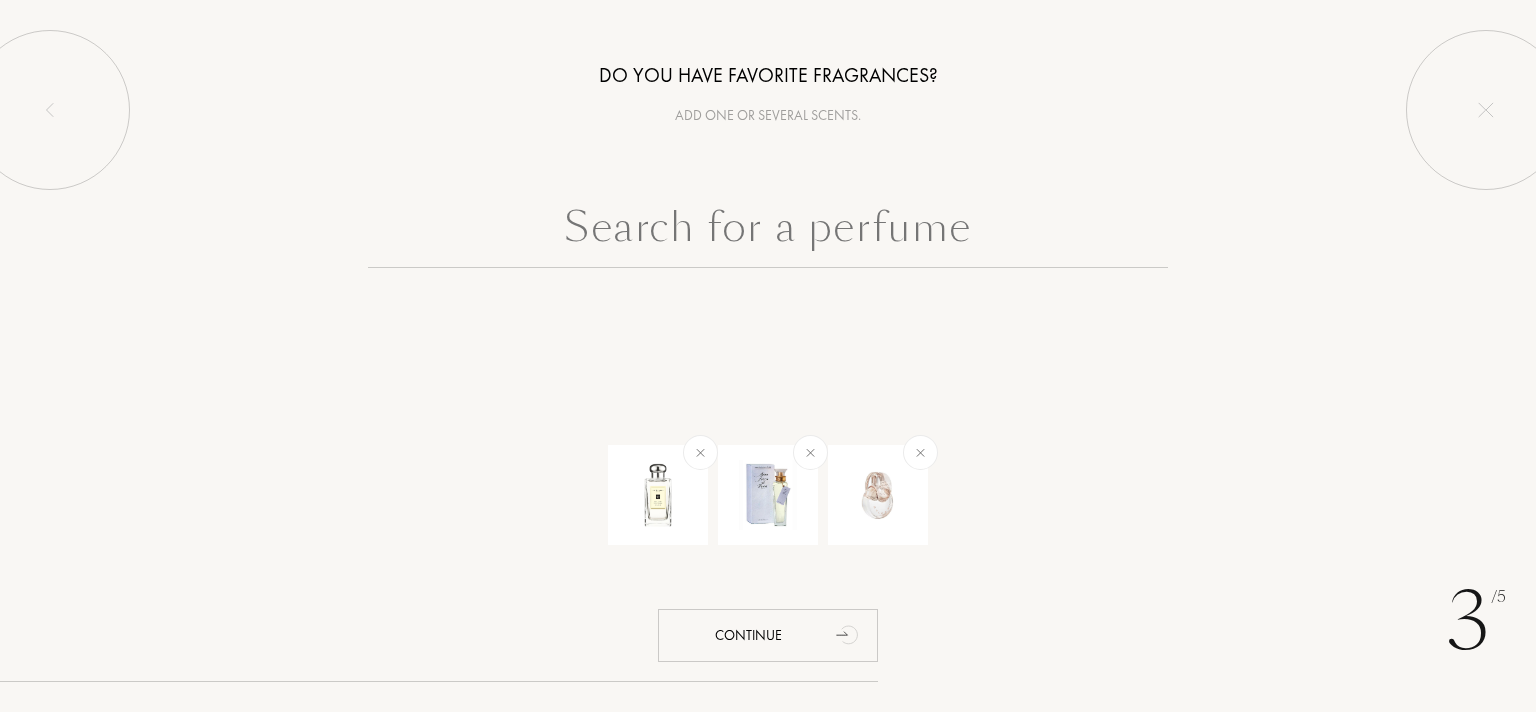 click at bounding box center [768, 232] 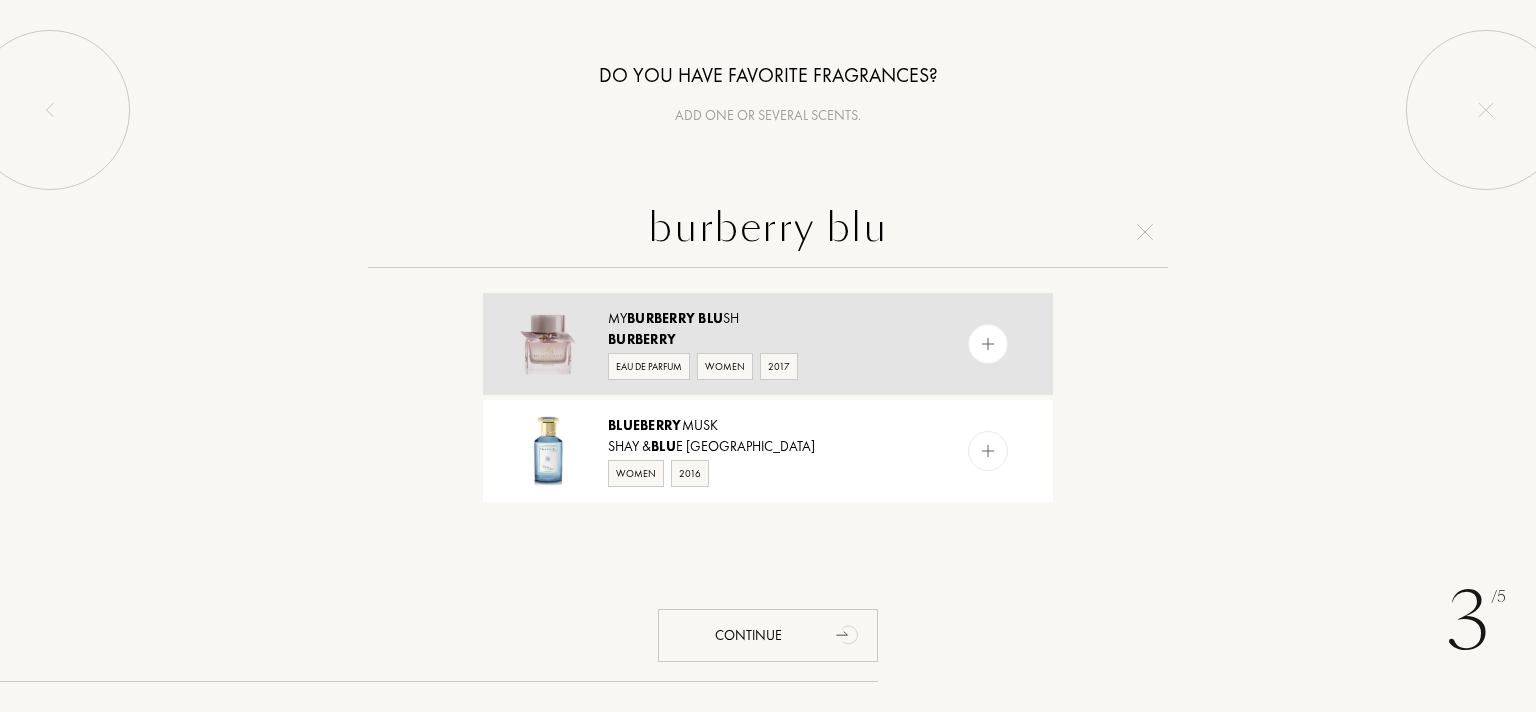 type on "burberry blu" 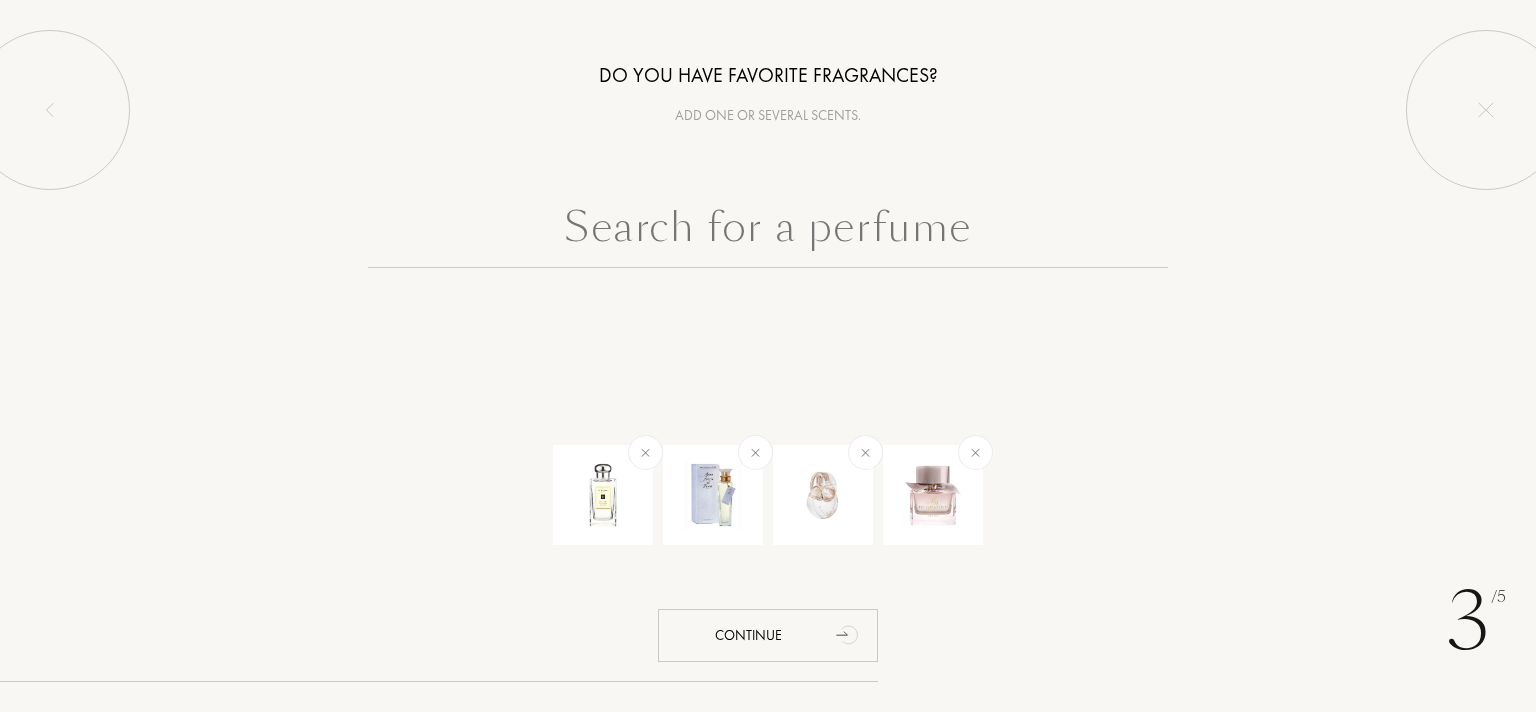 click at bounding box center (768, 232) 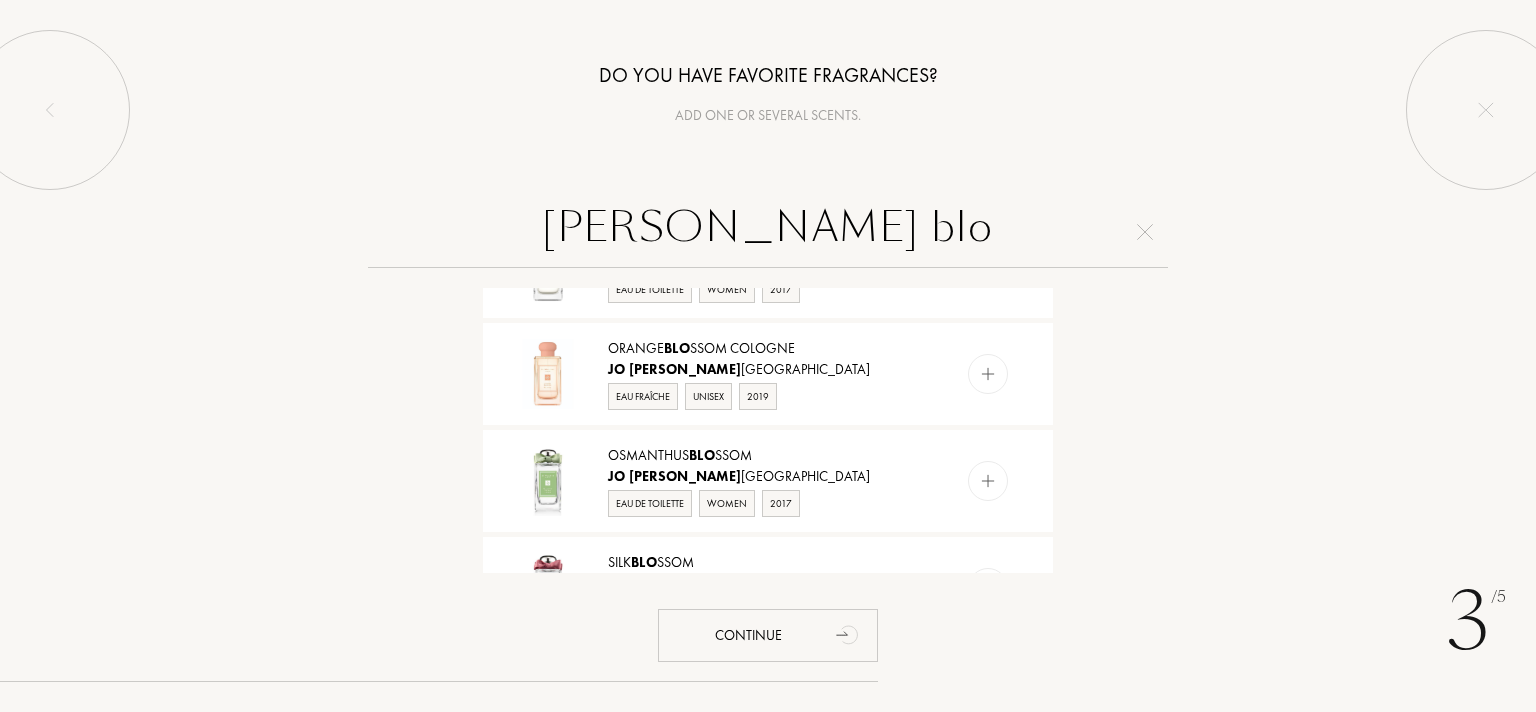 scroll, scrollTop: 0, scrollLeft: 0, axis: both 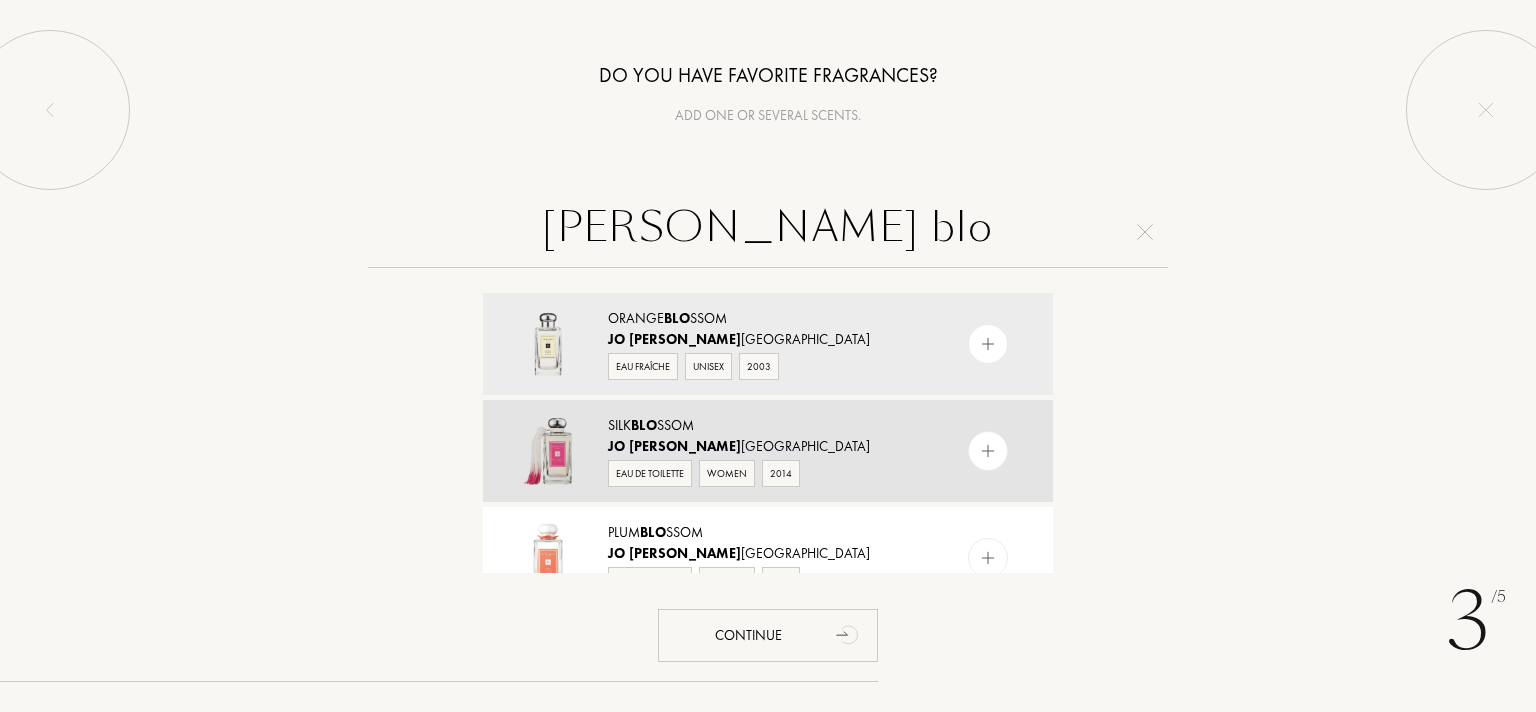 type on "jo malone blo" 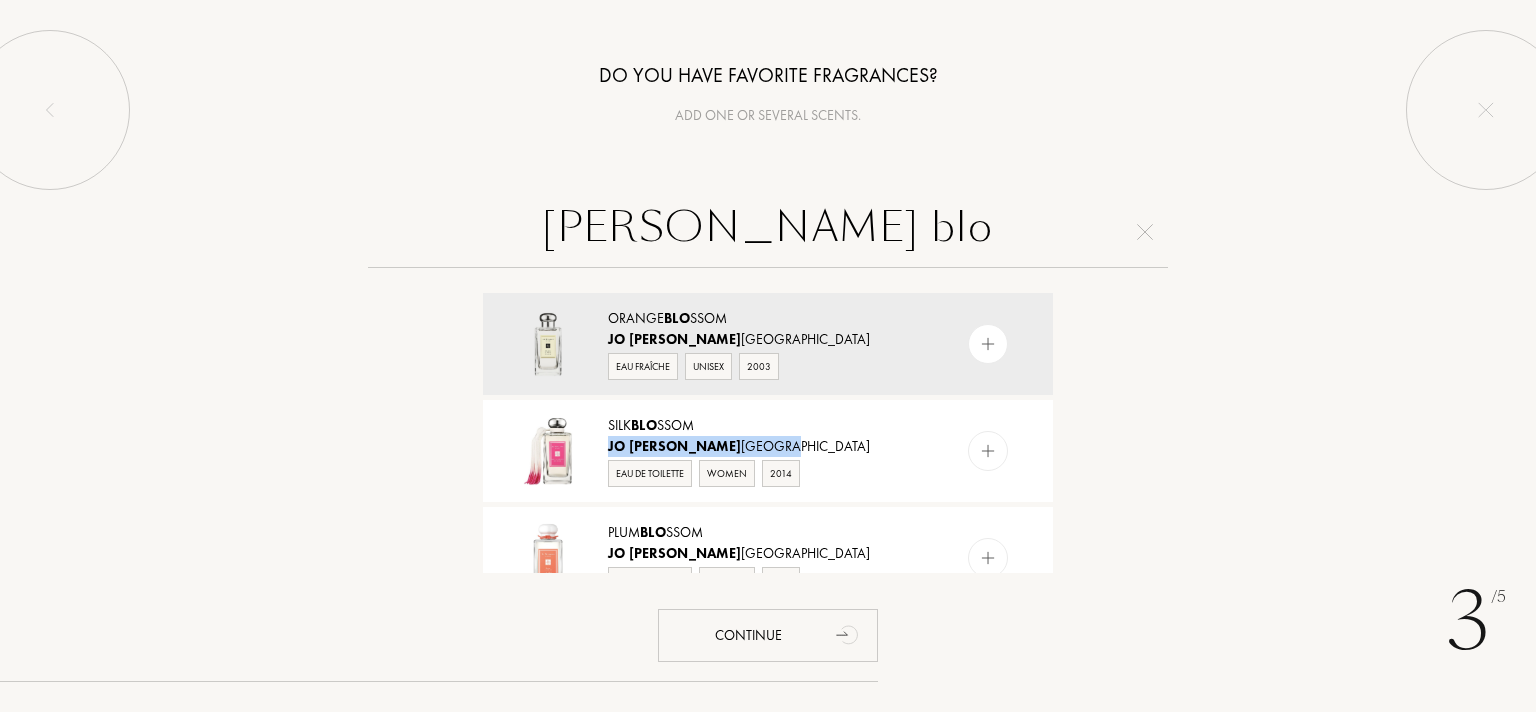 drag, startPoint x: 950, startPoint y: 443, endPoint x: 1011, endPoint y: 396, distance: 77.00649 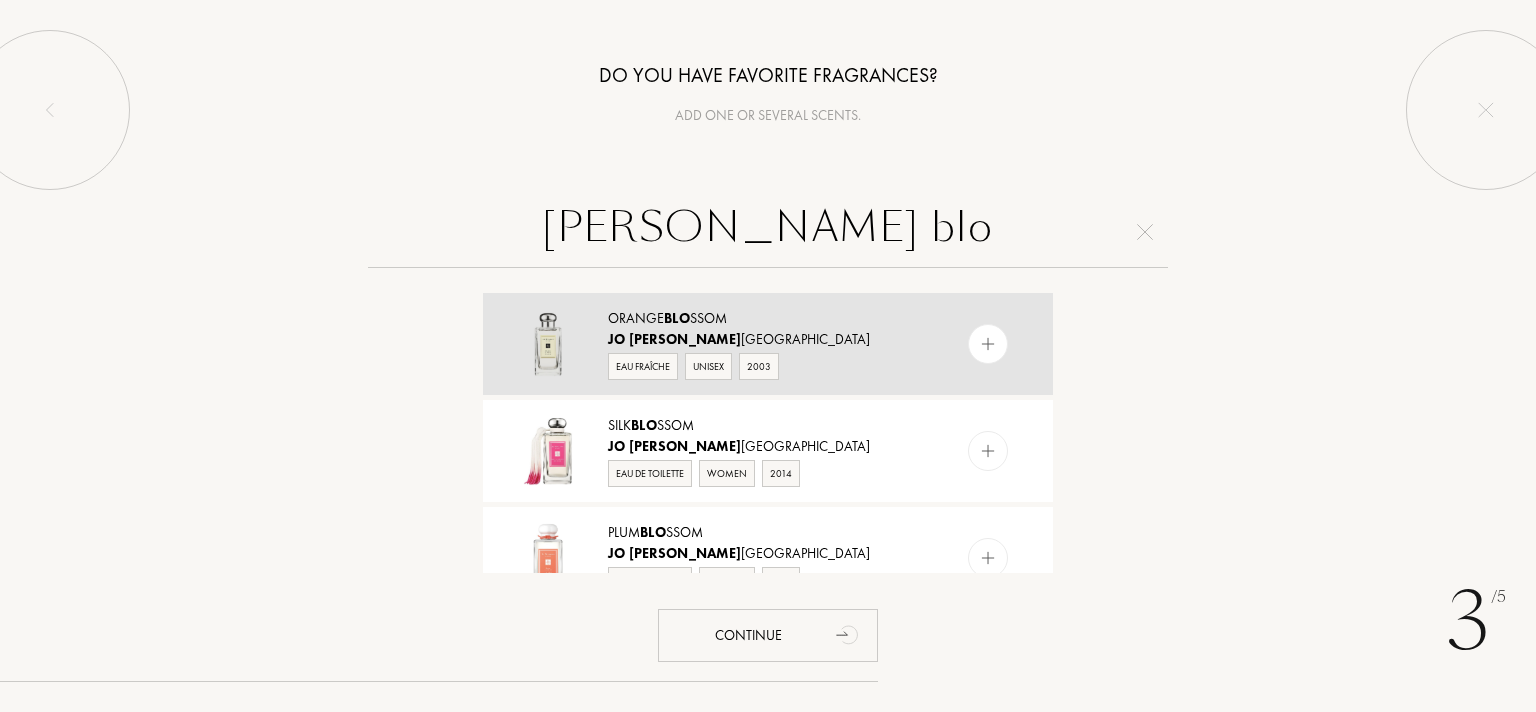 click at bounding box center (988, 344) 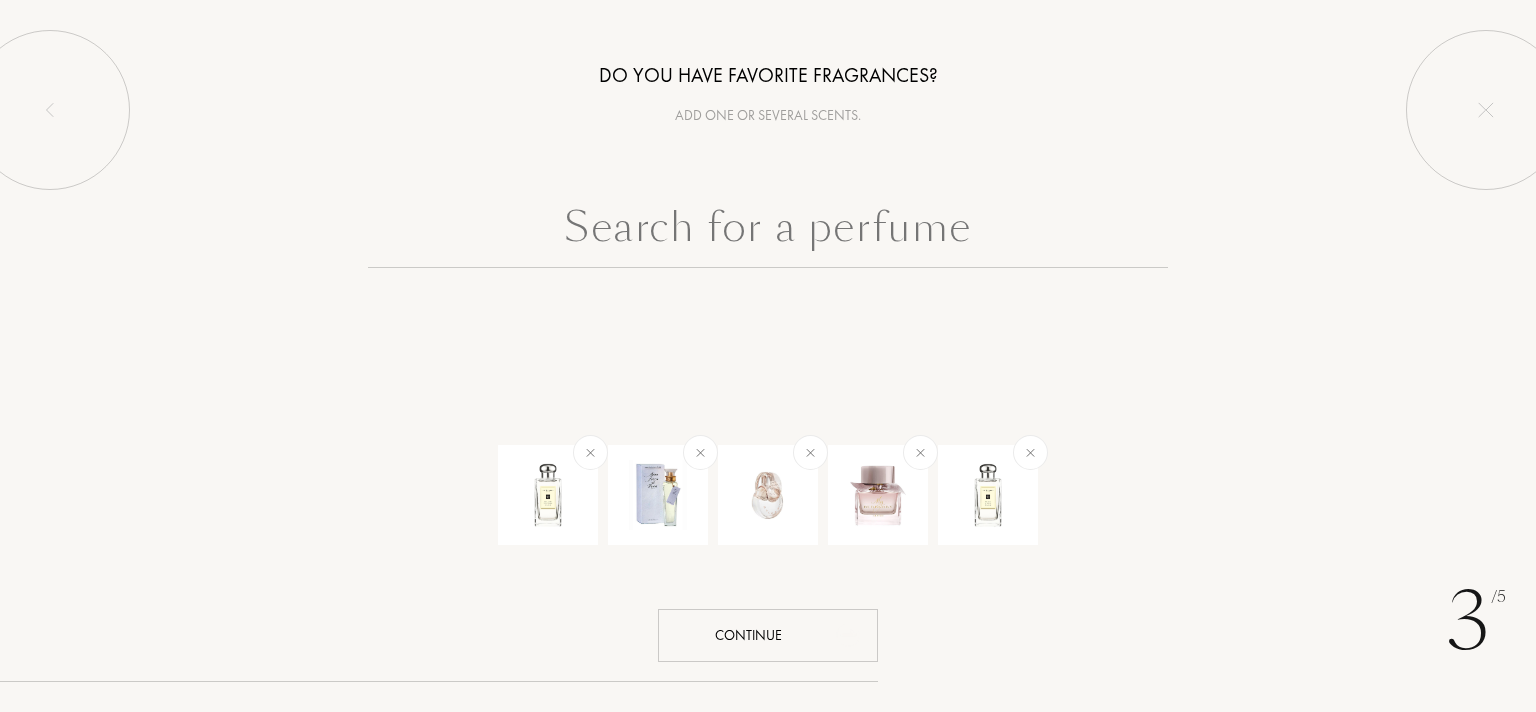 drag, startPoint x: 746, startPoint y: 631, endPoint x: 818, endPoint y: 605, distance: 76.55064 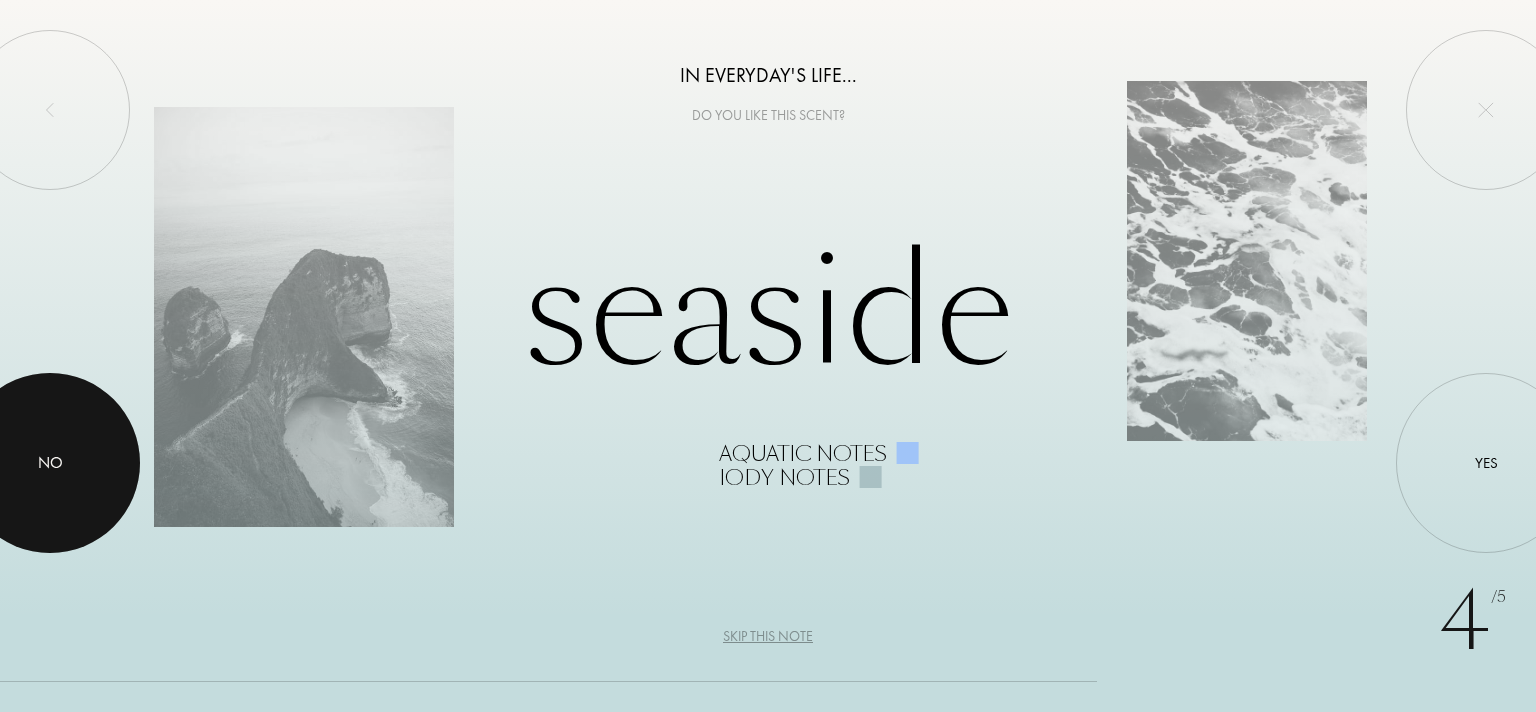 click at bounding box center (50, 463) 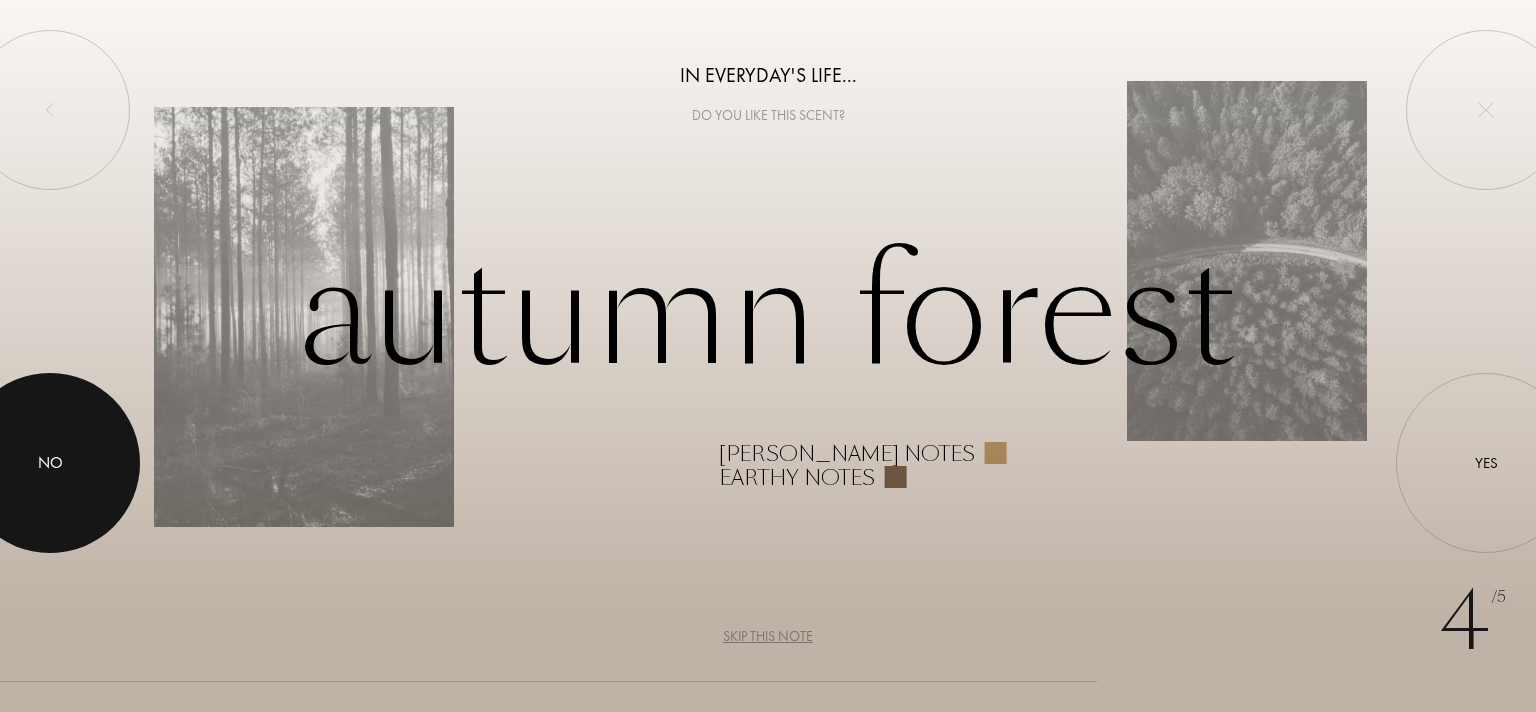 click at bounding box center (50, 463) 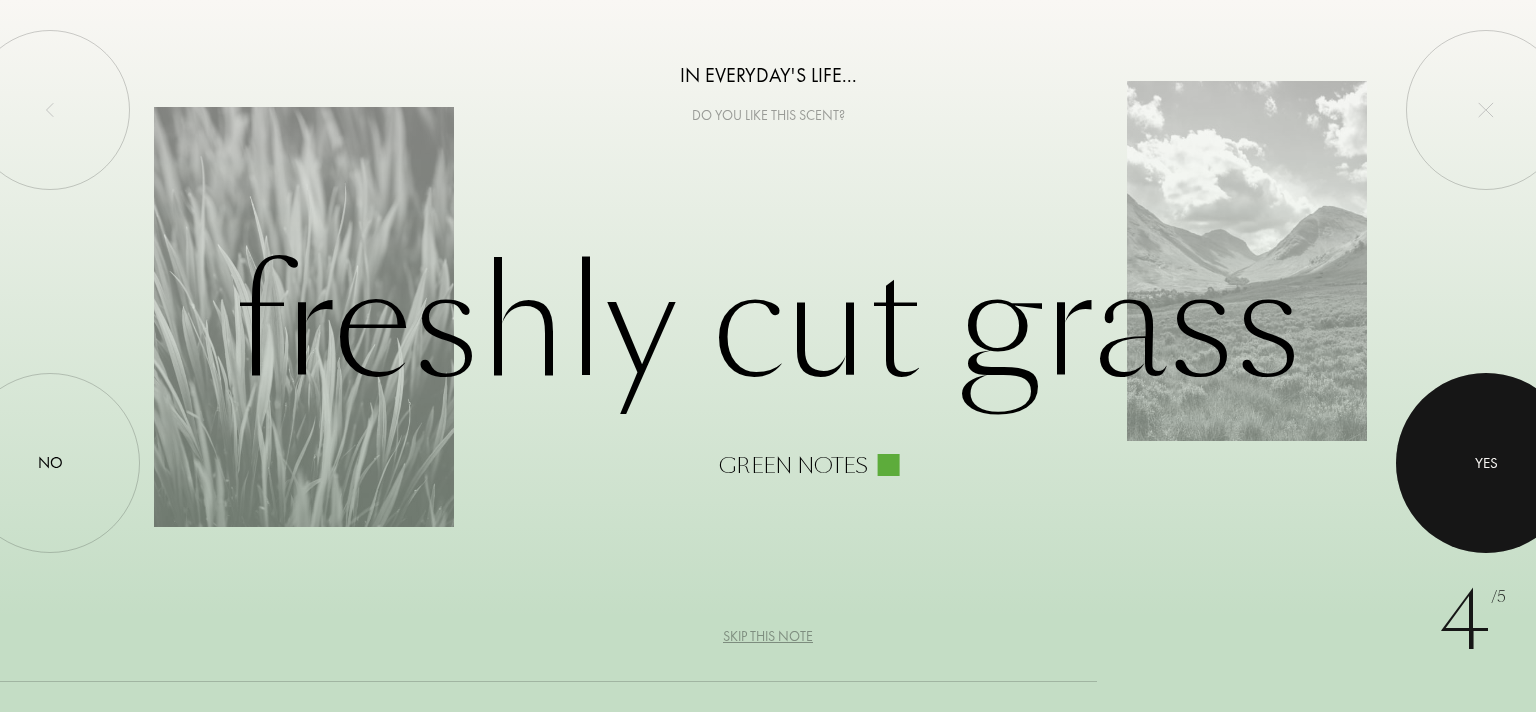 click at bounding box center [1486, 463] 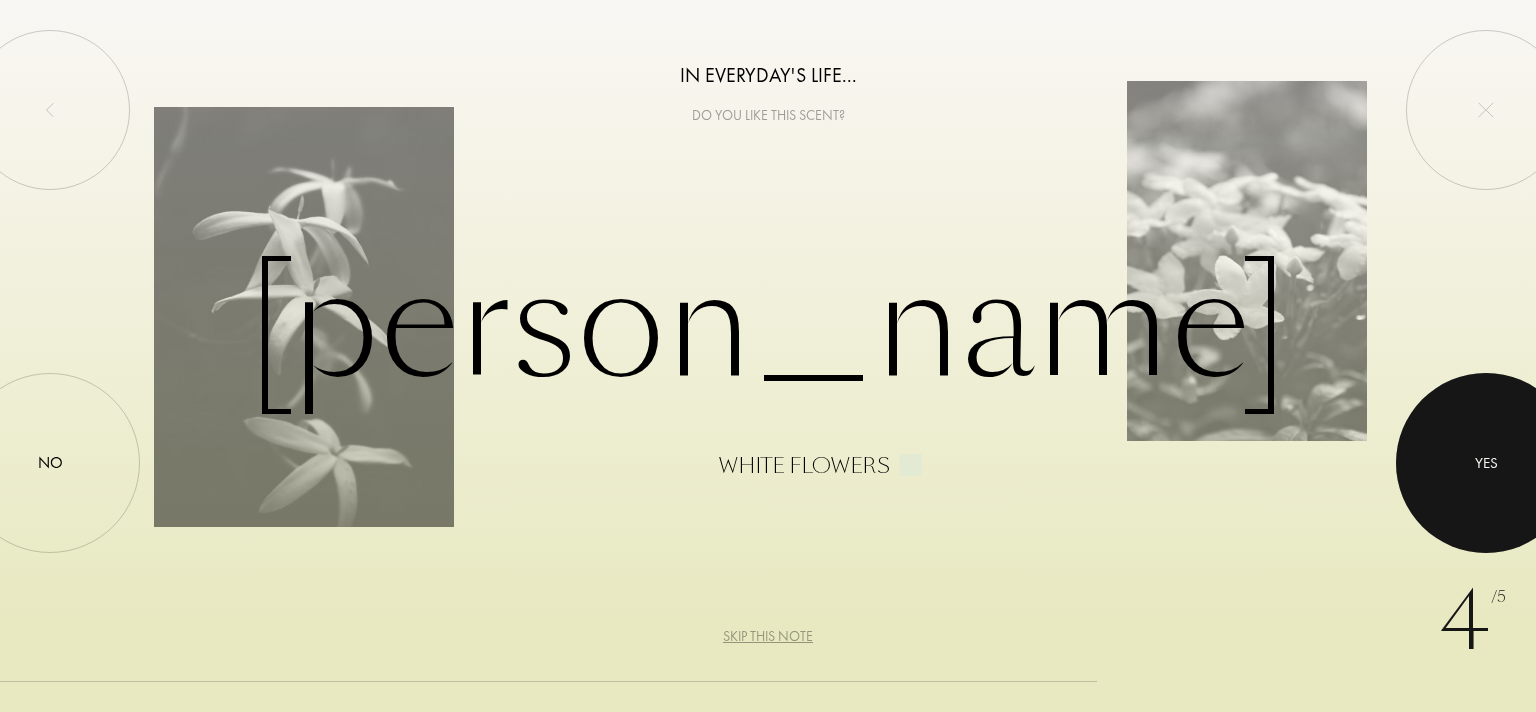 click on "Yes" at bounding box center (1486, 463) 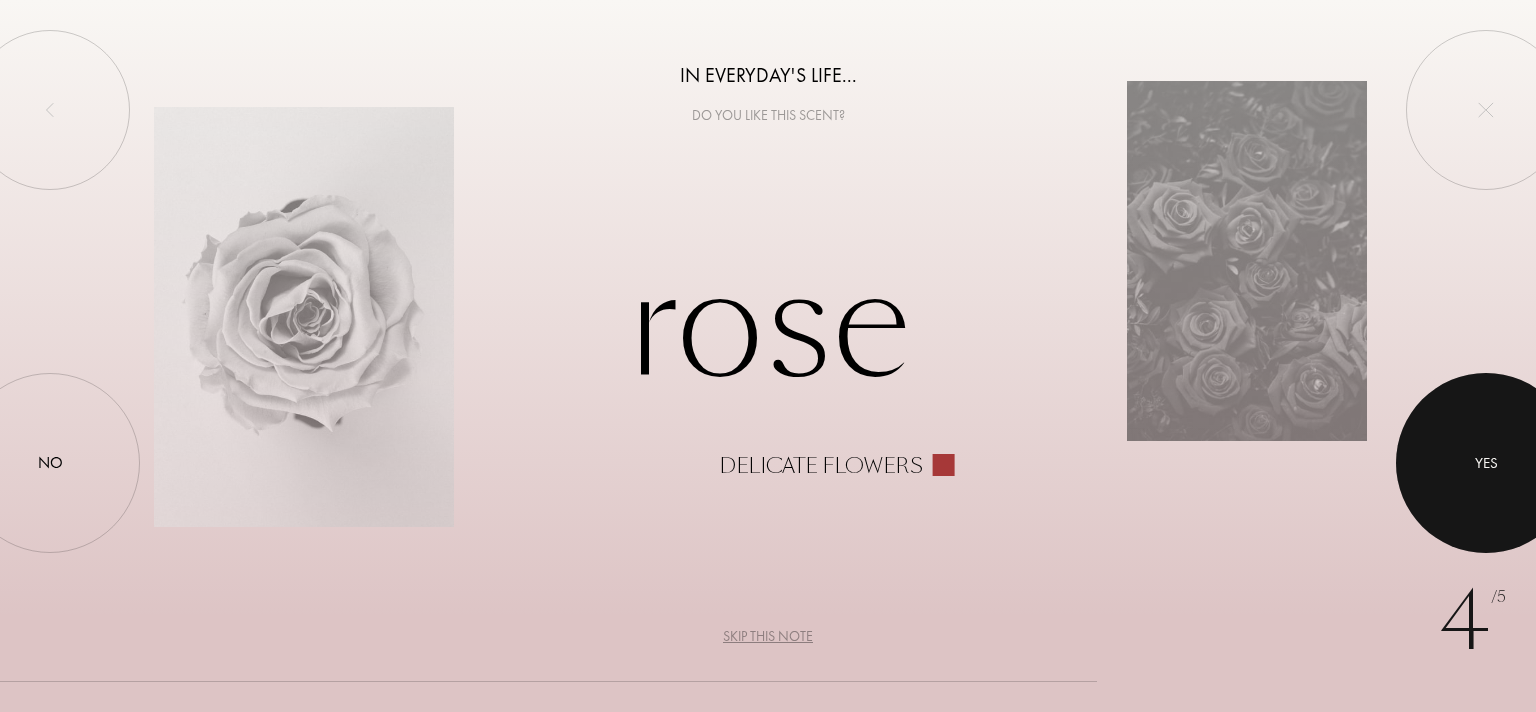 click at bounding box center [1486, 463] 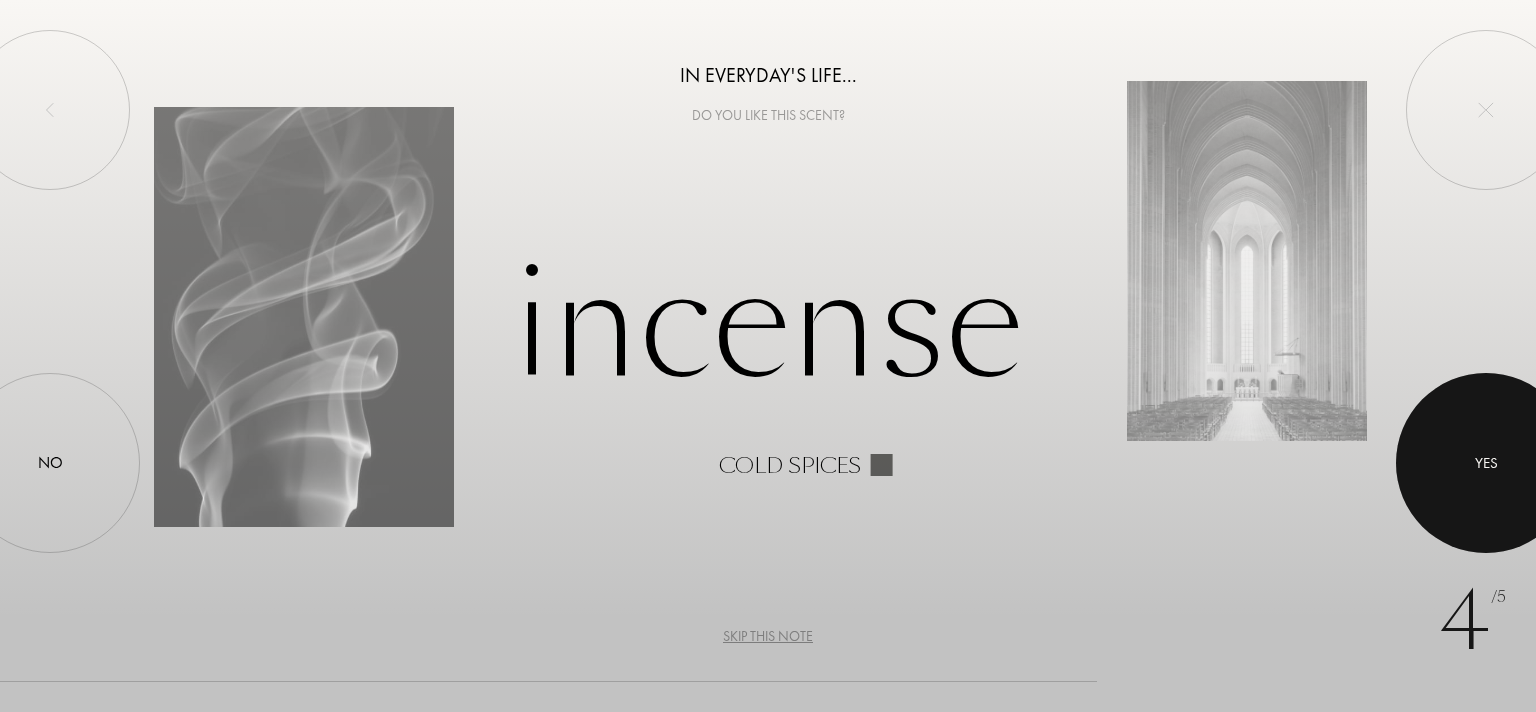click at bounding box center (1486, 463) 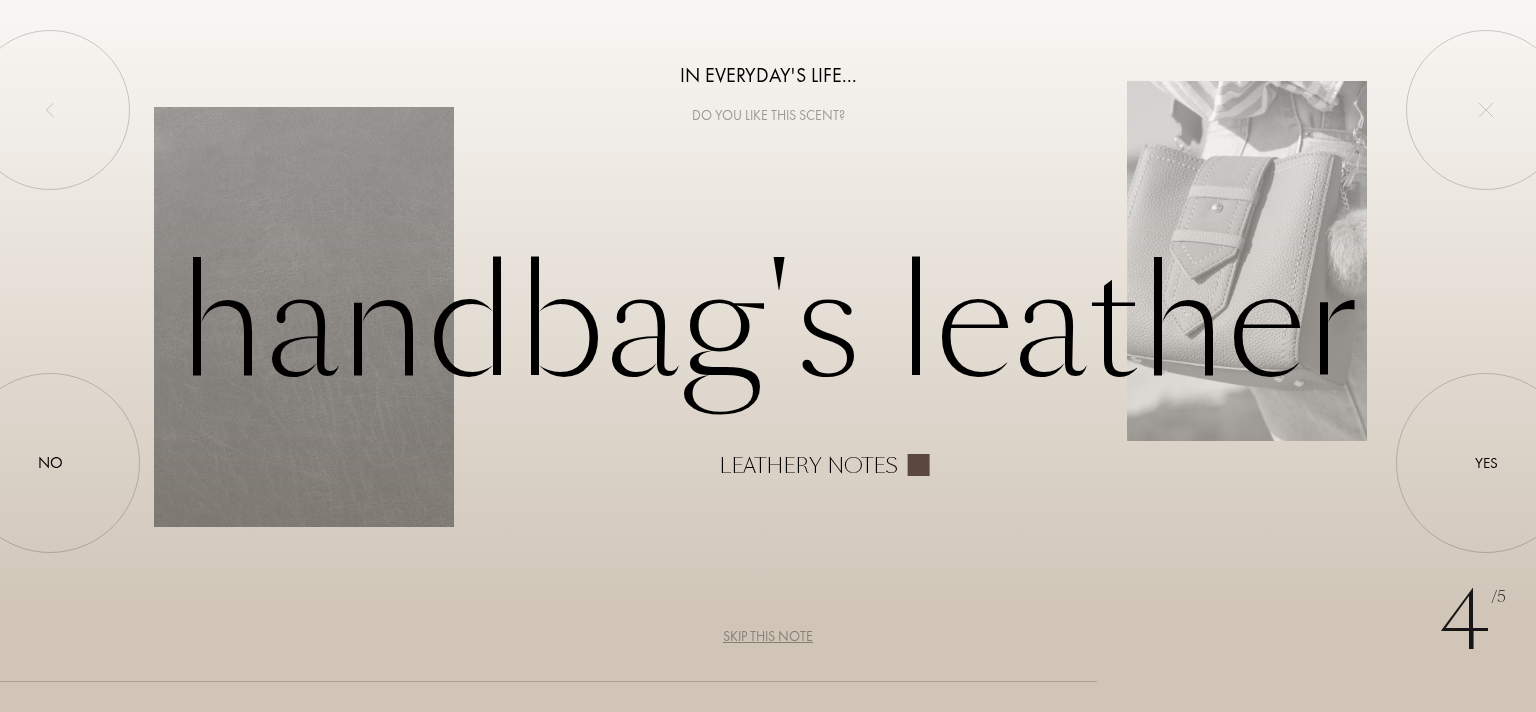 drag, startPoint x: 67, startPoint y: 452, endPoint x: 249, endPoint y: 445, distance: 182.13457 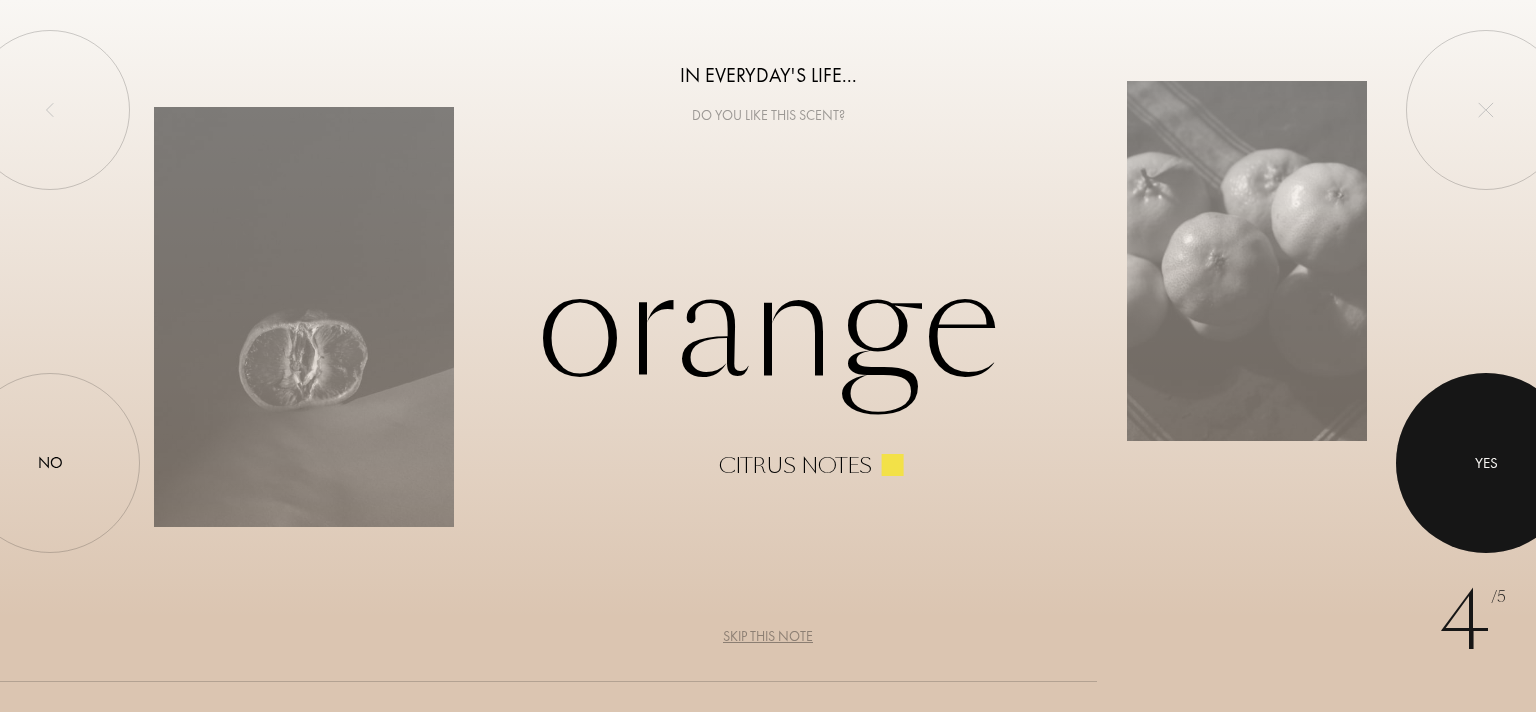 click at bounding box center (1486, 463) 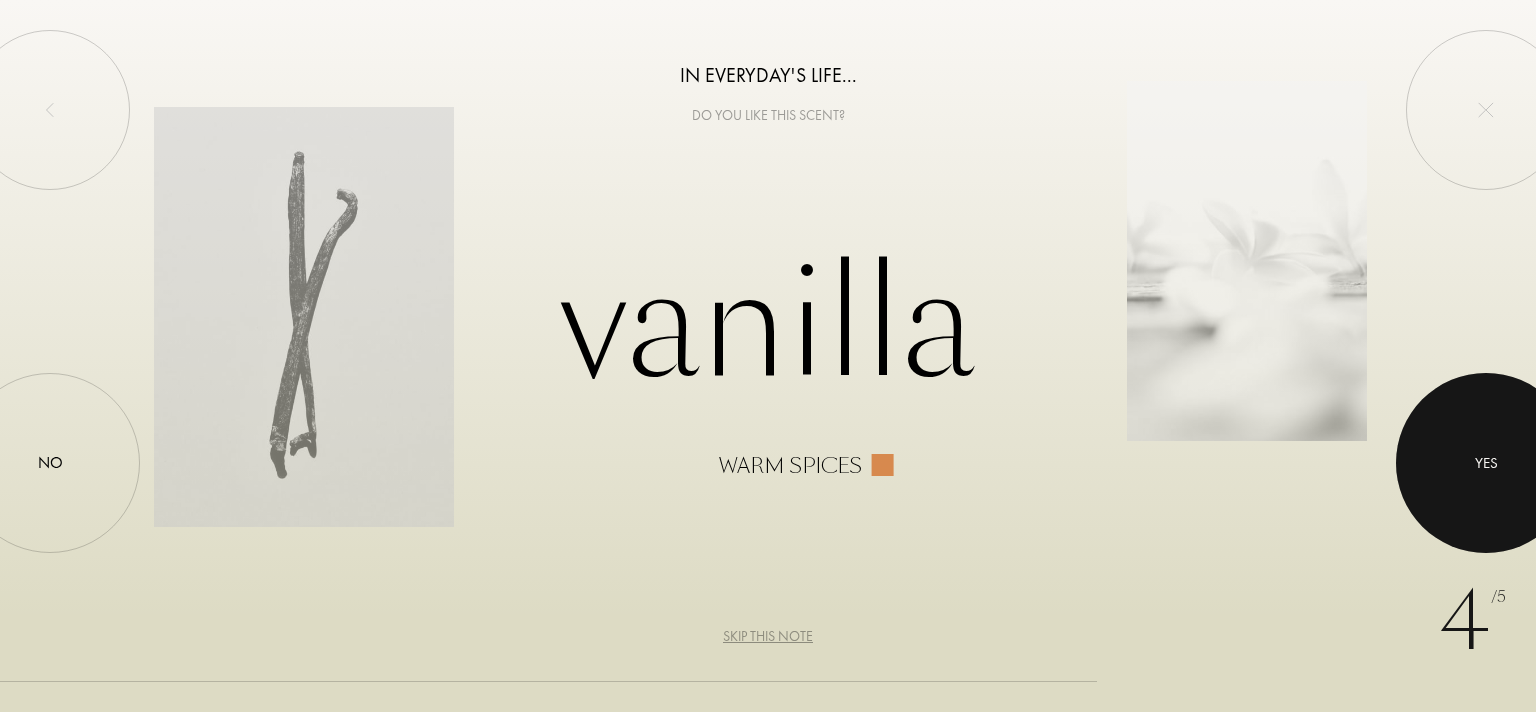 click at bounding box center (1486, 463) 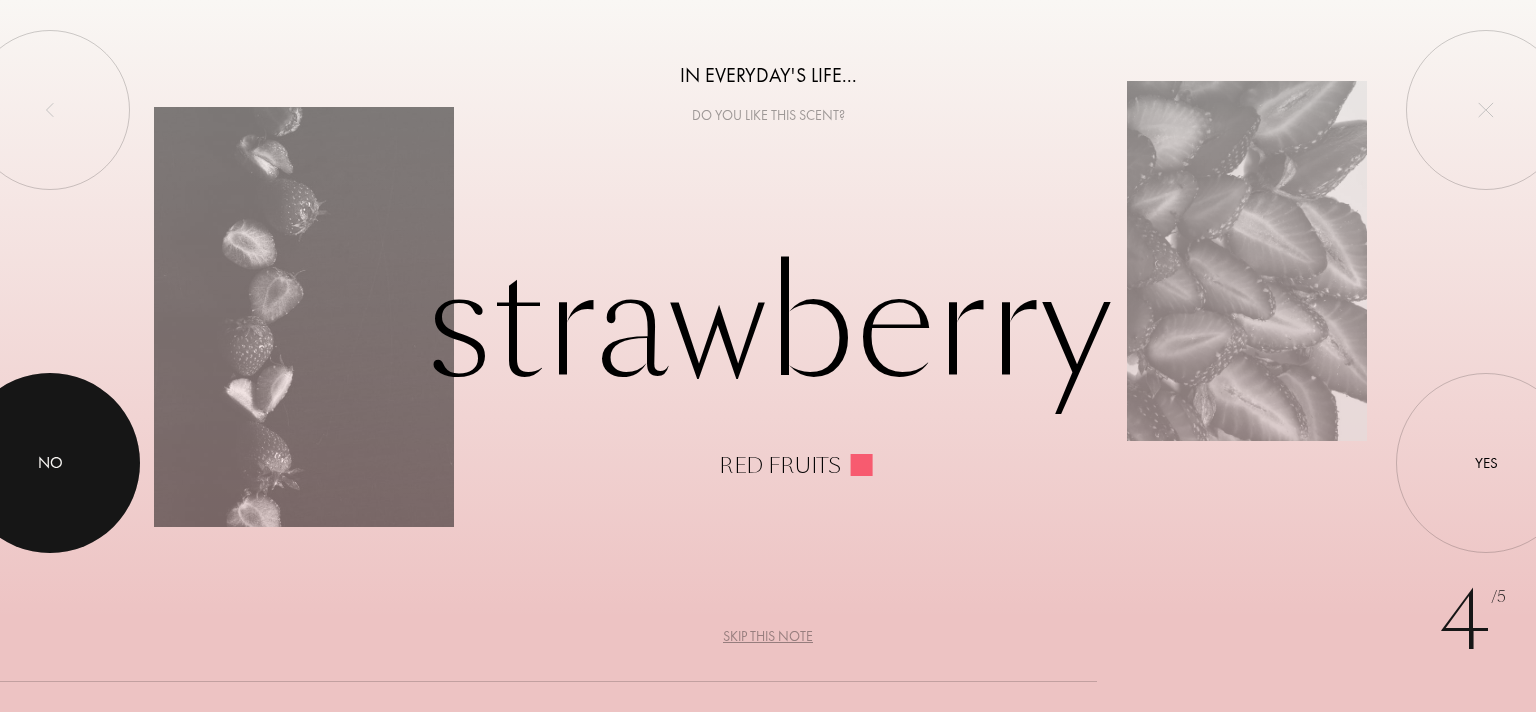 click at bounding box center [50, 463] 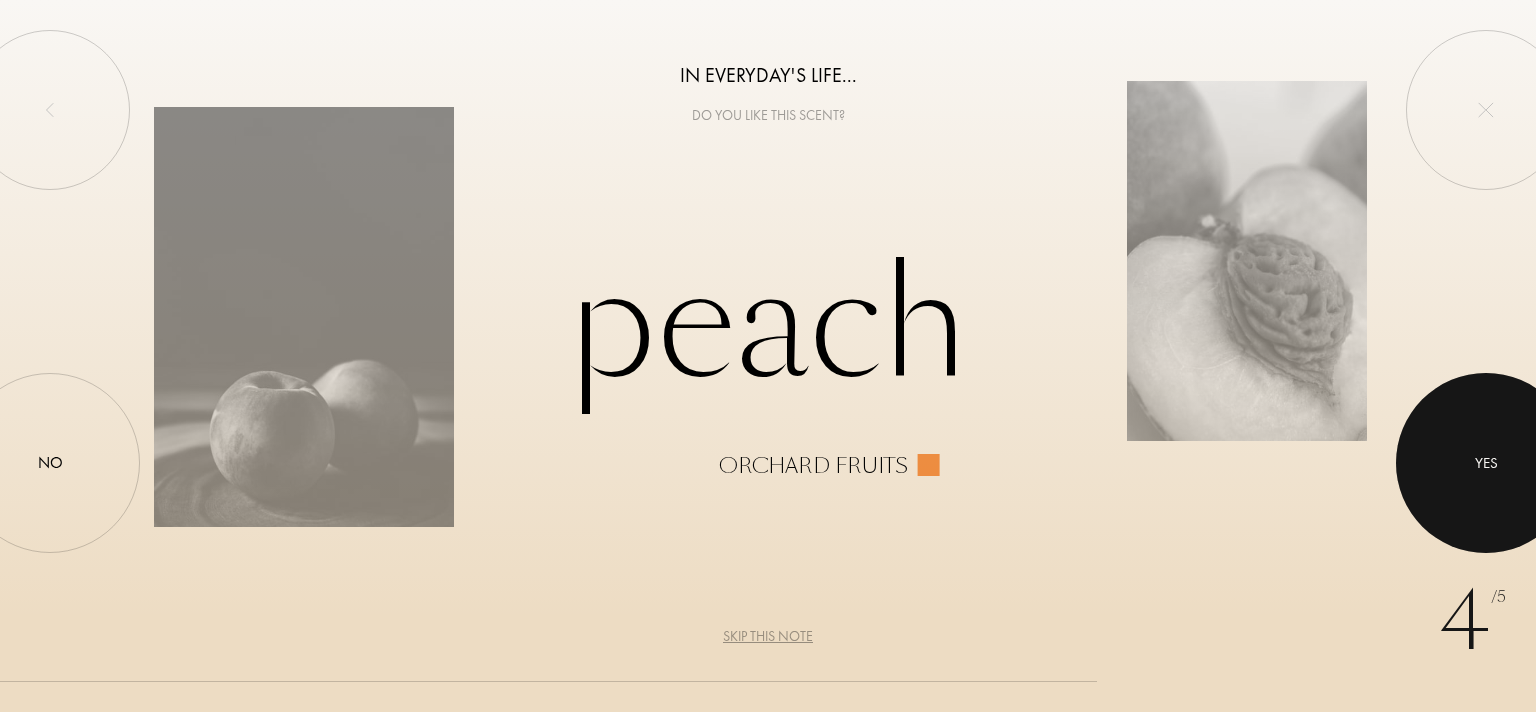 click at bounding box center [1486, 463] 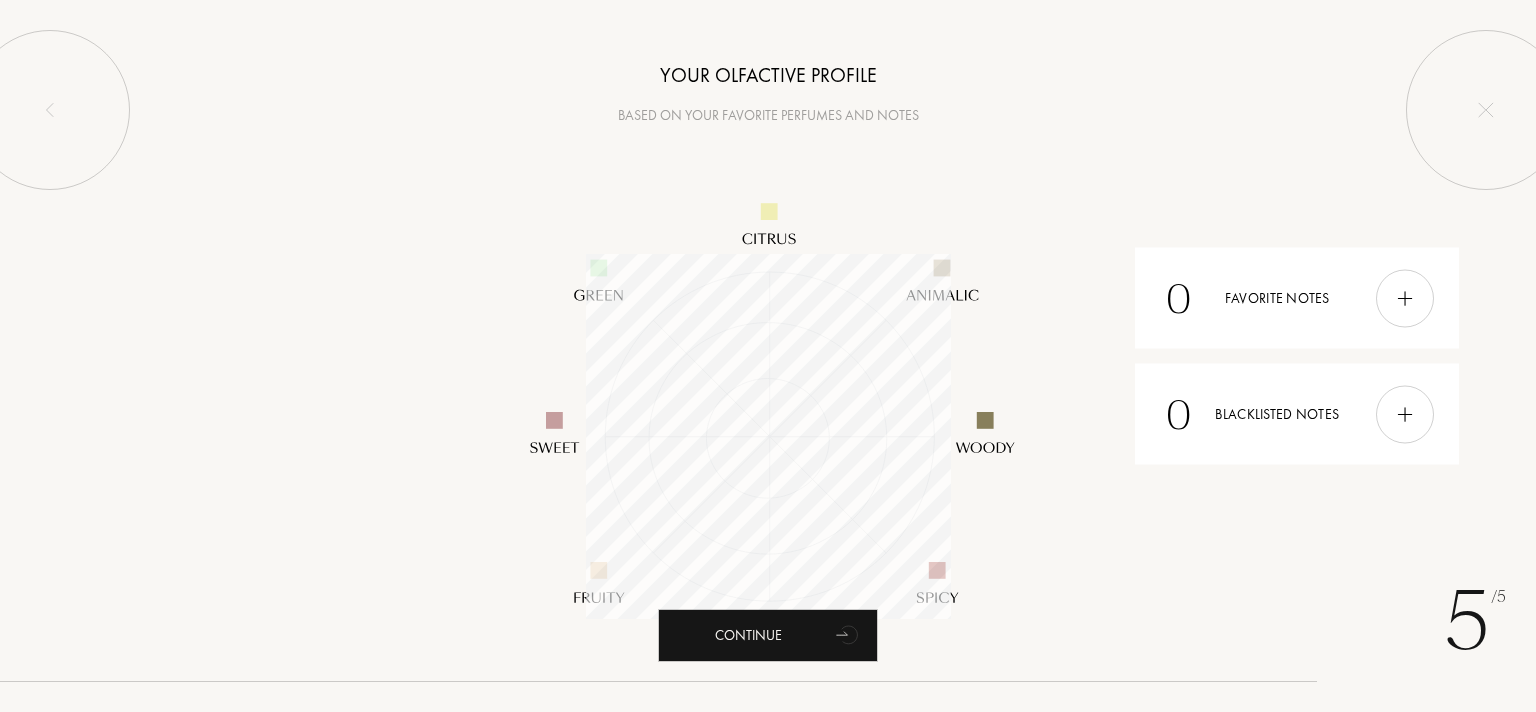 scroll, scrollTop: 999635, scrollLeft: 999635, axis: both 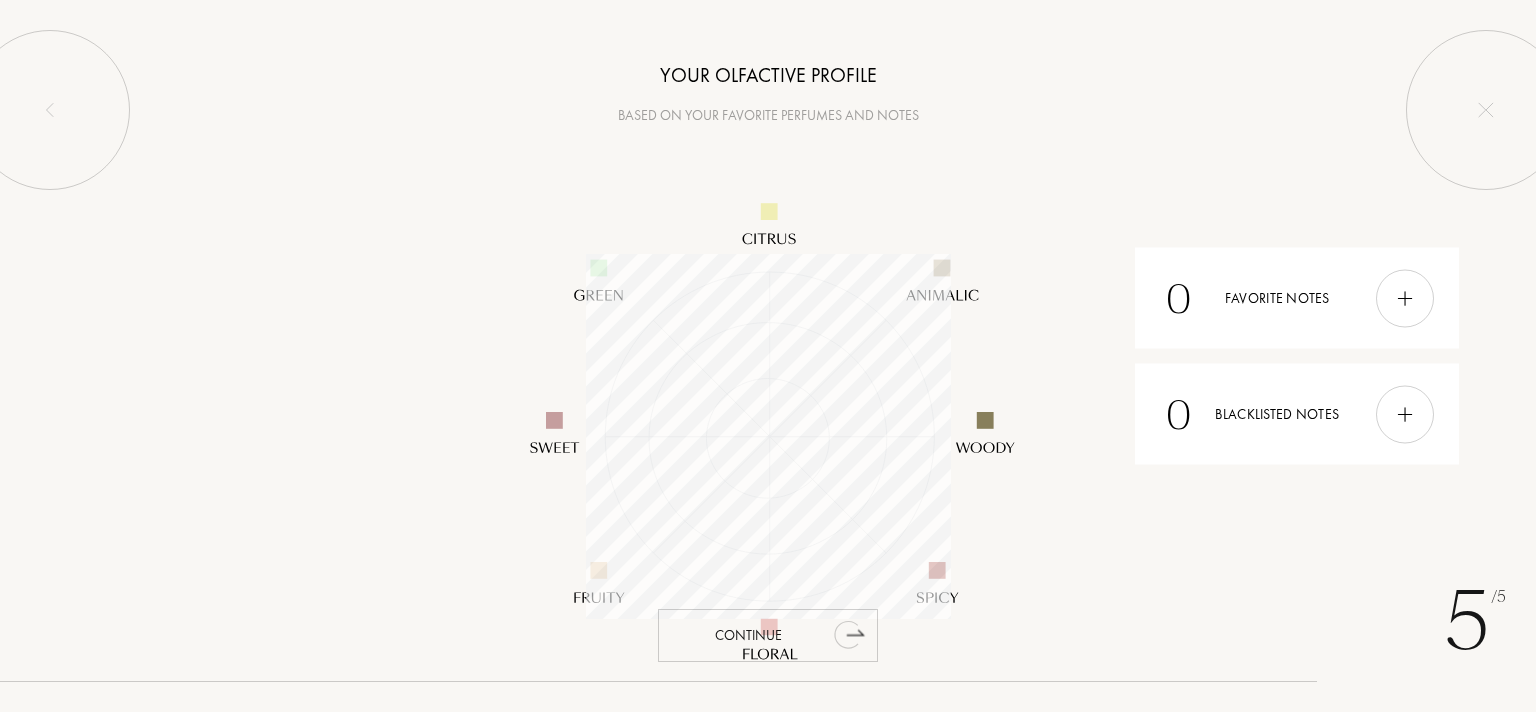 click on "Continue" at bounding box center [768, 635] 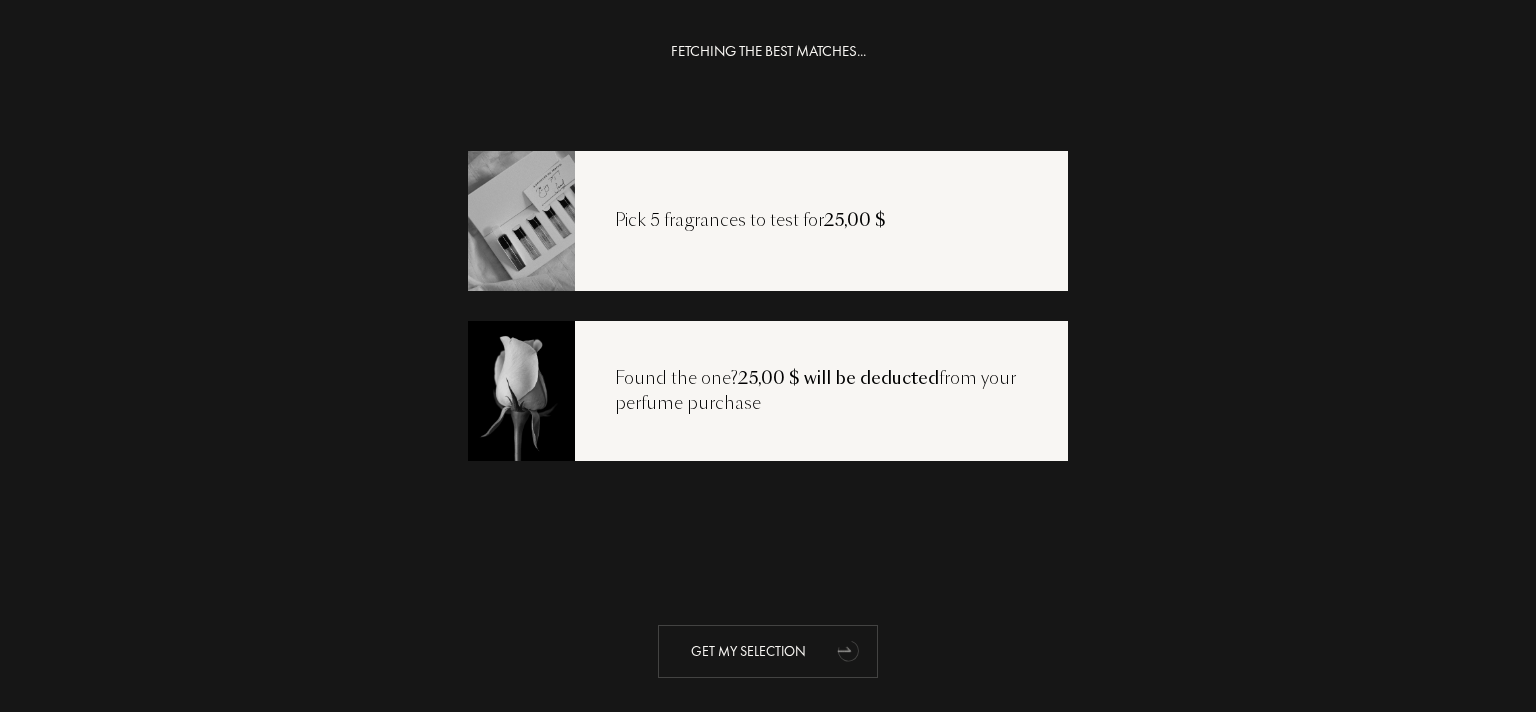 click on "Get my selection" at bounding box center [768, 651] 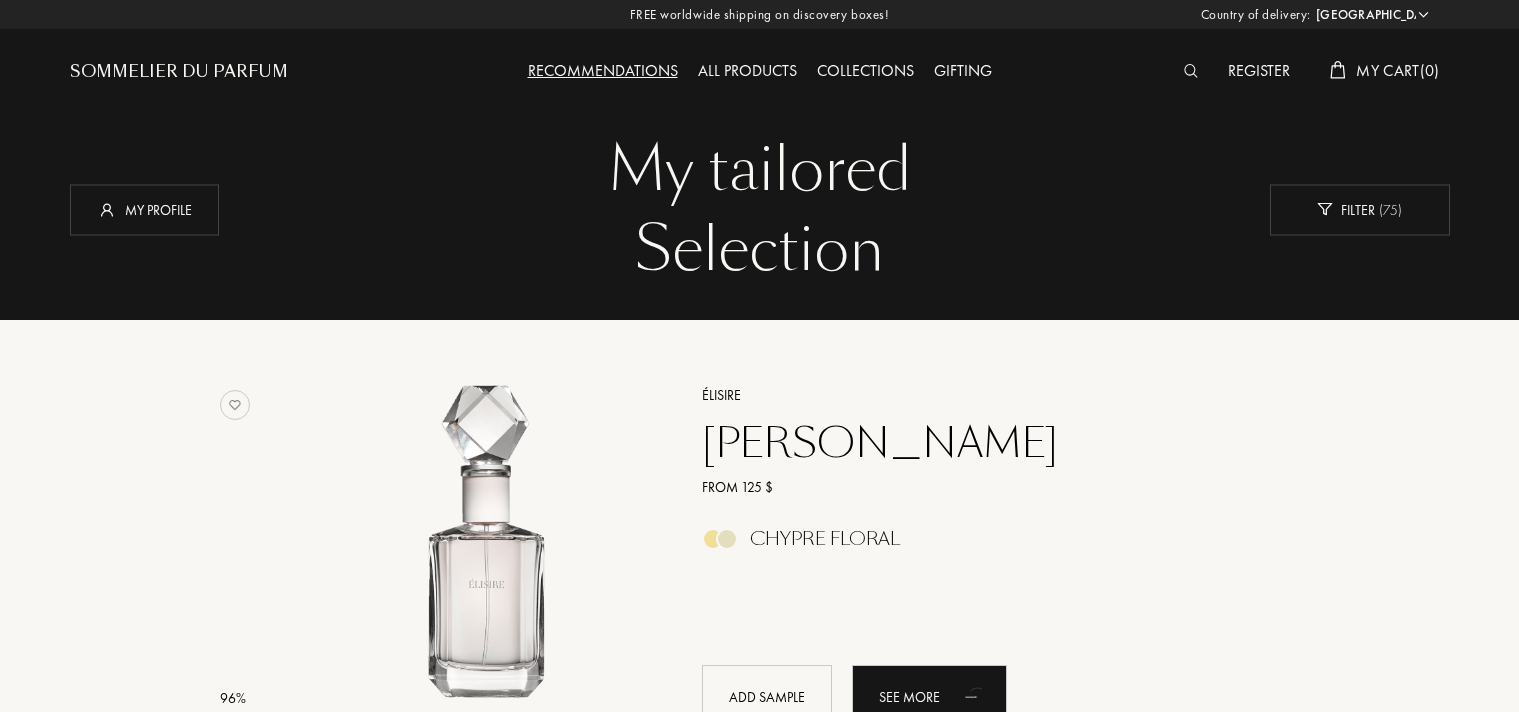 select on "US" 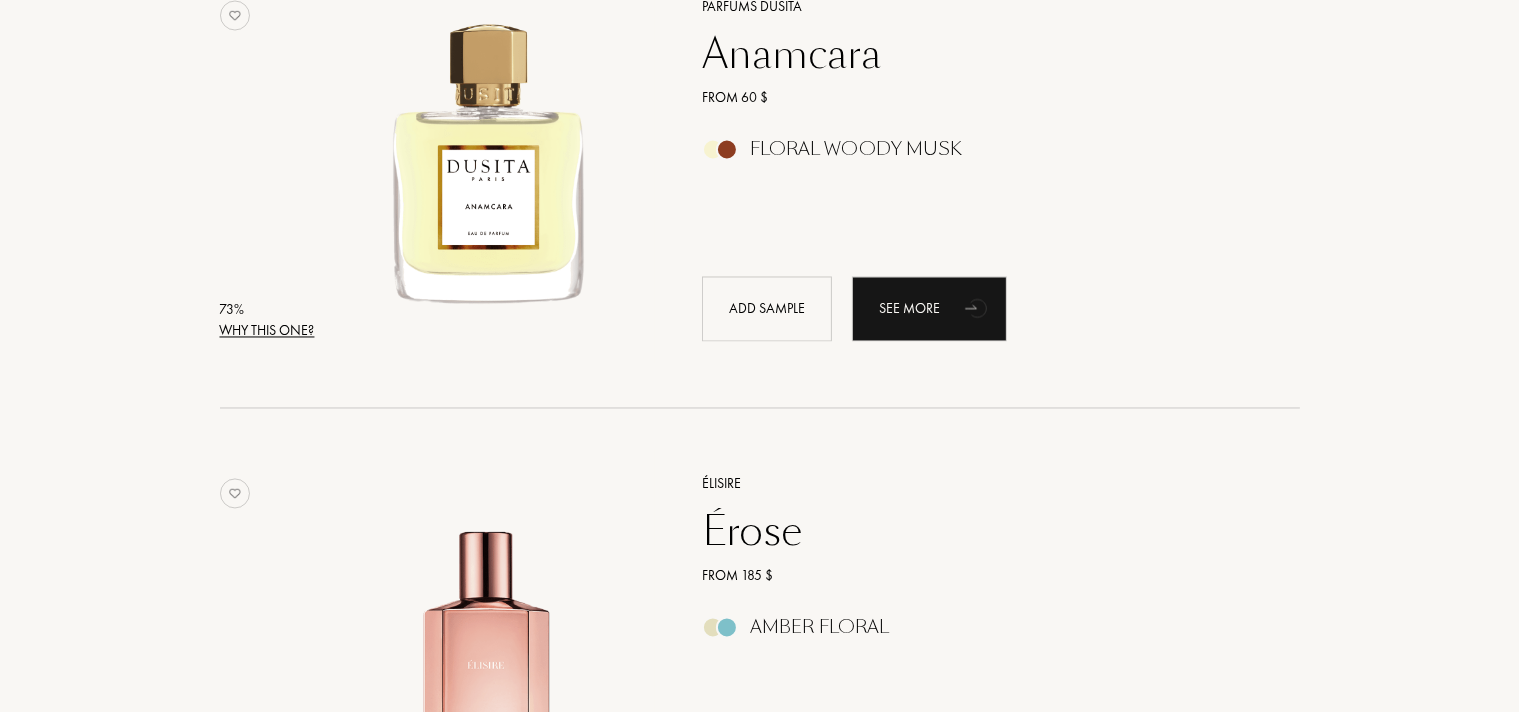 scroll, scrollTop: 3942, scrollLeft: 0, axis: vertical 